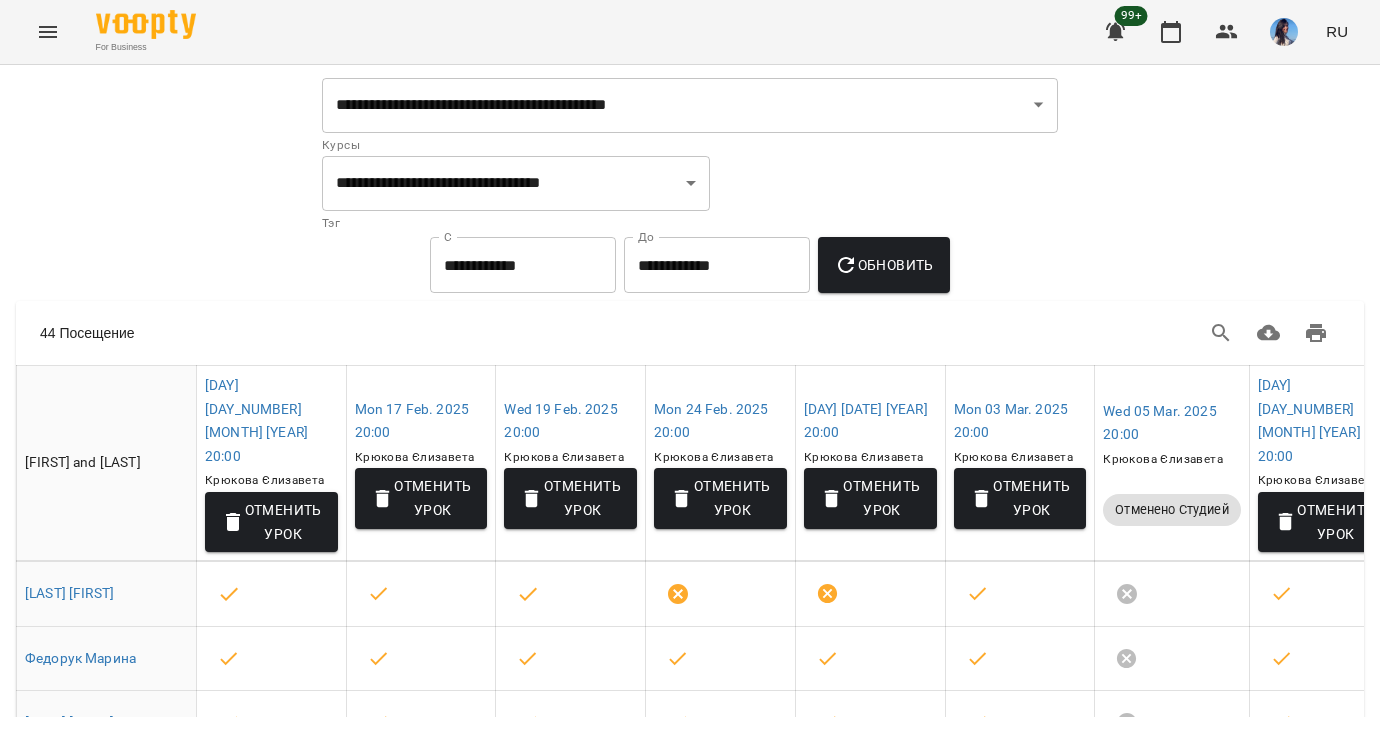 select on "**********" 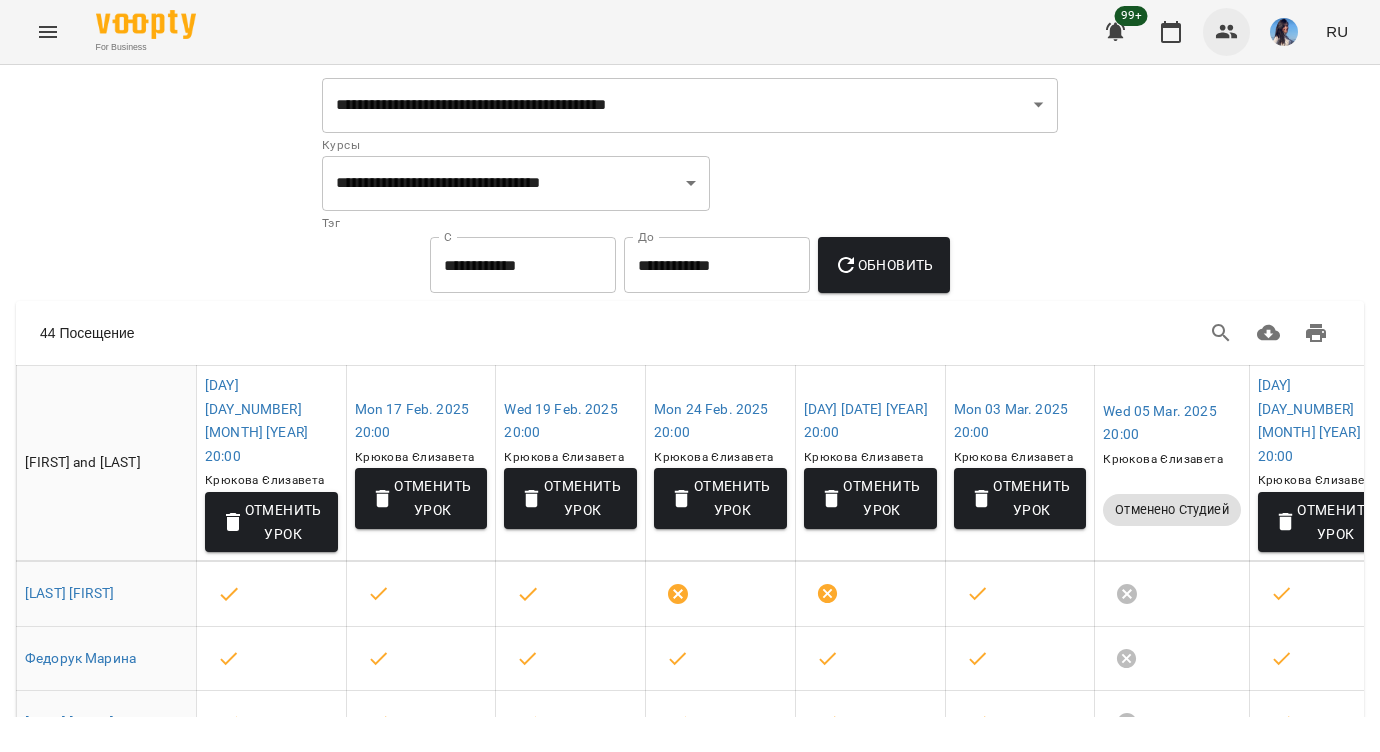 scroll, scrollTop: 0, scrollLeft: 0, axis: both 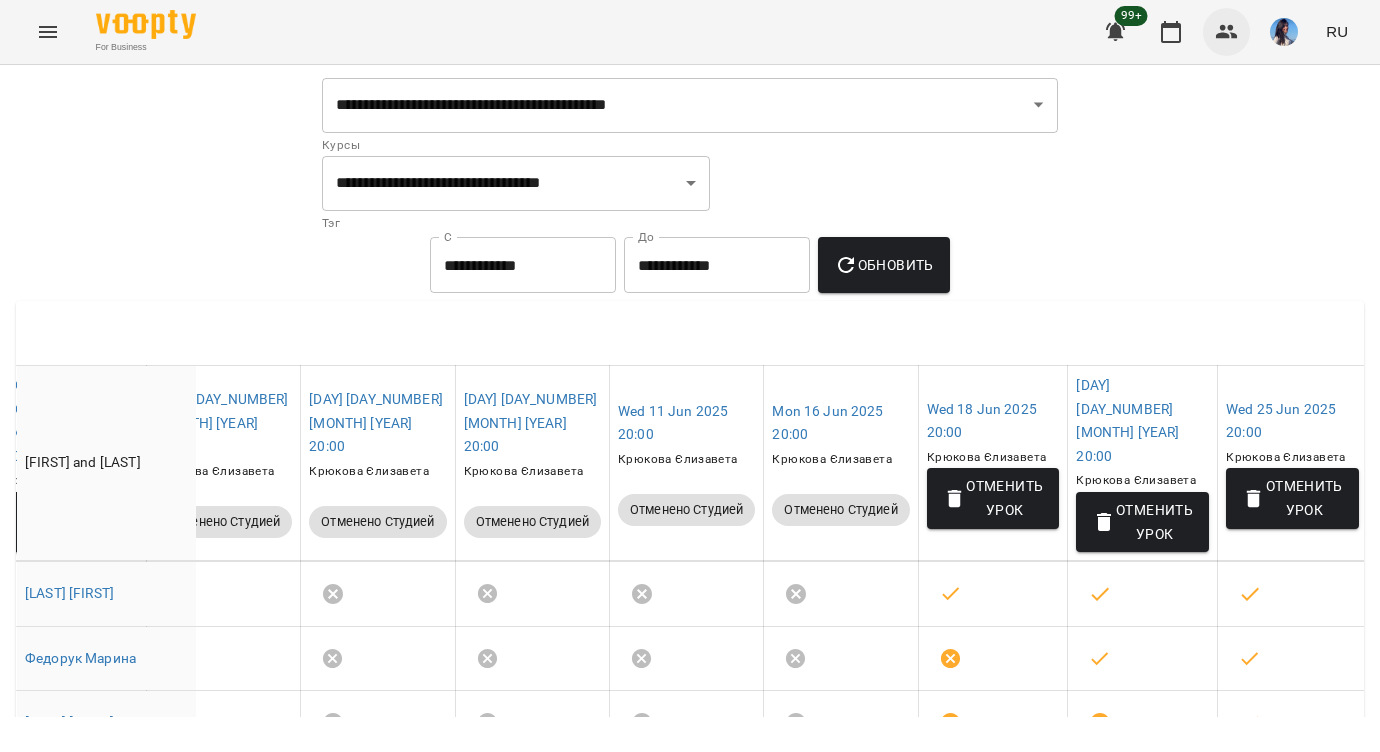 click 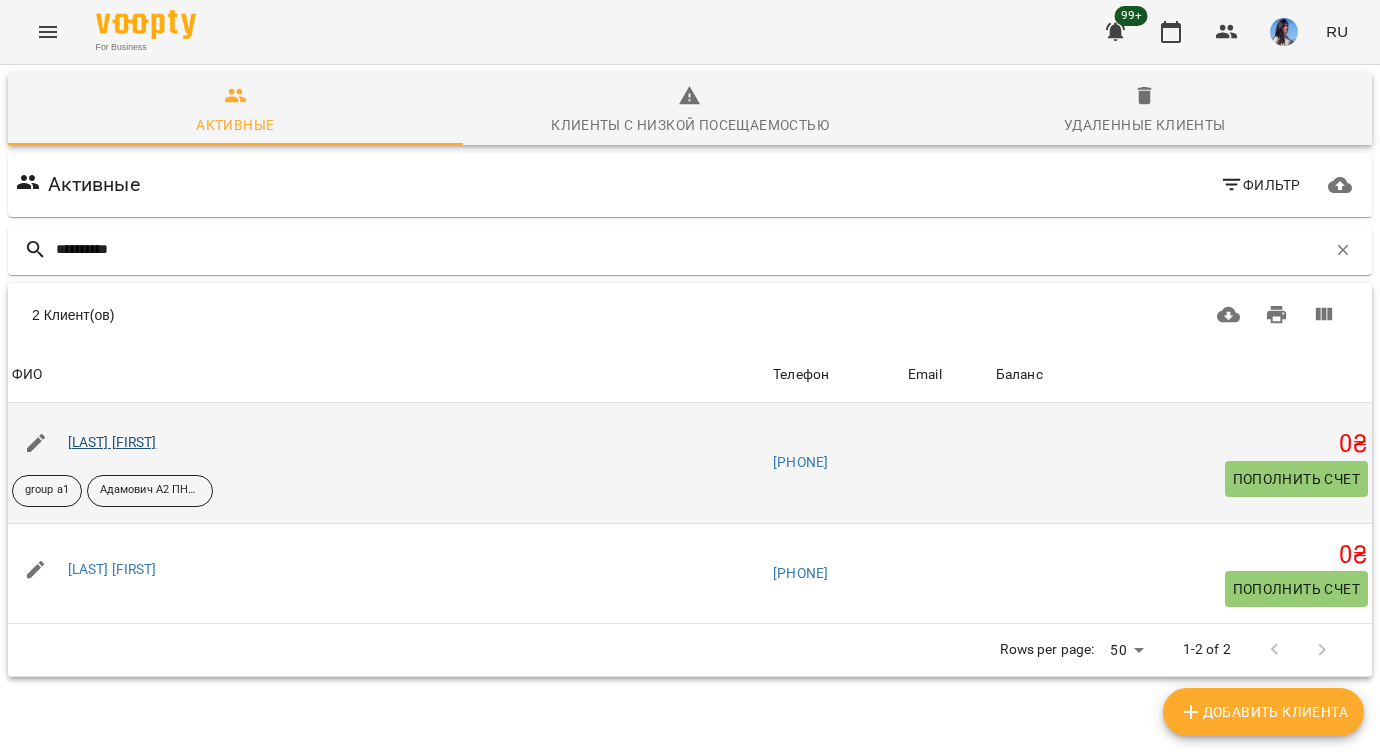 type on "**********" 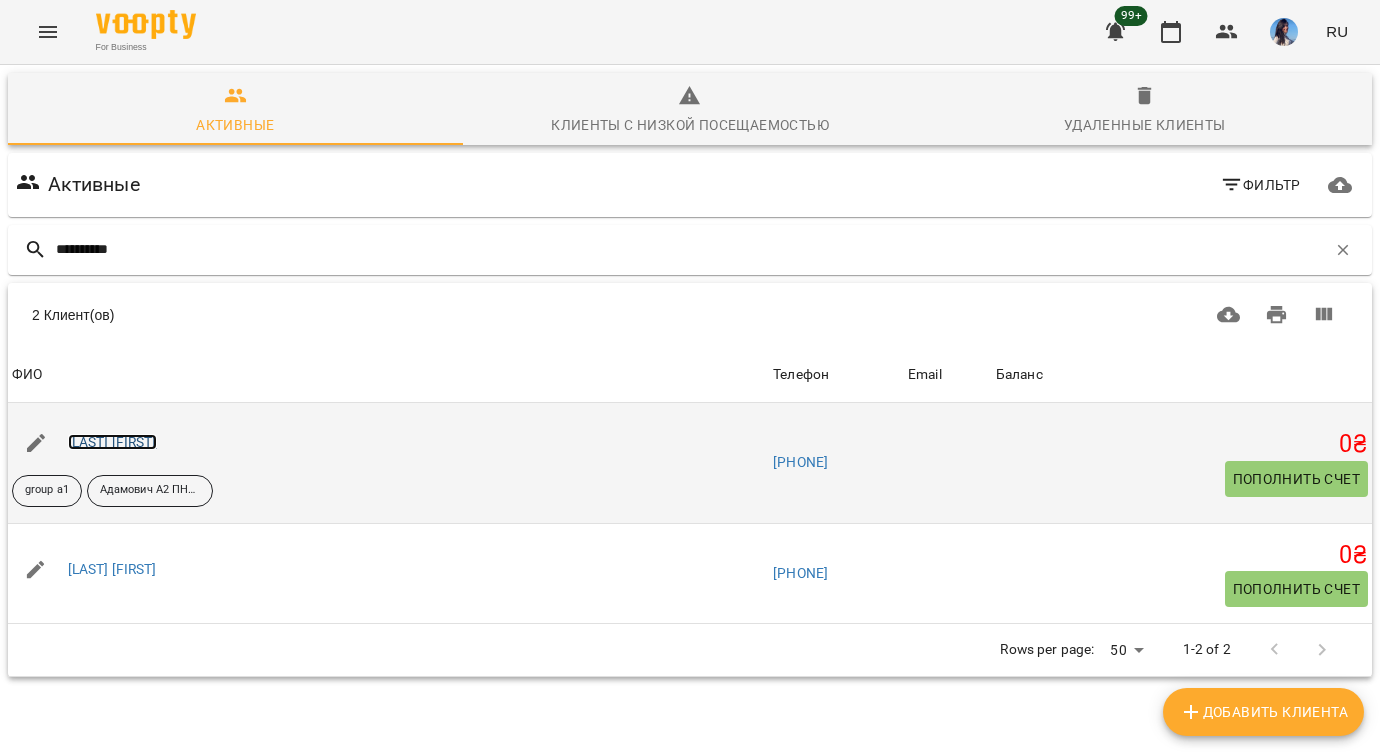 click on "[LAST] [FIRST]" at bounding box center (112, 442) 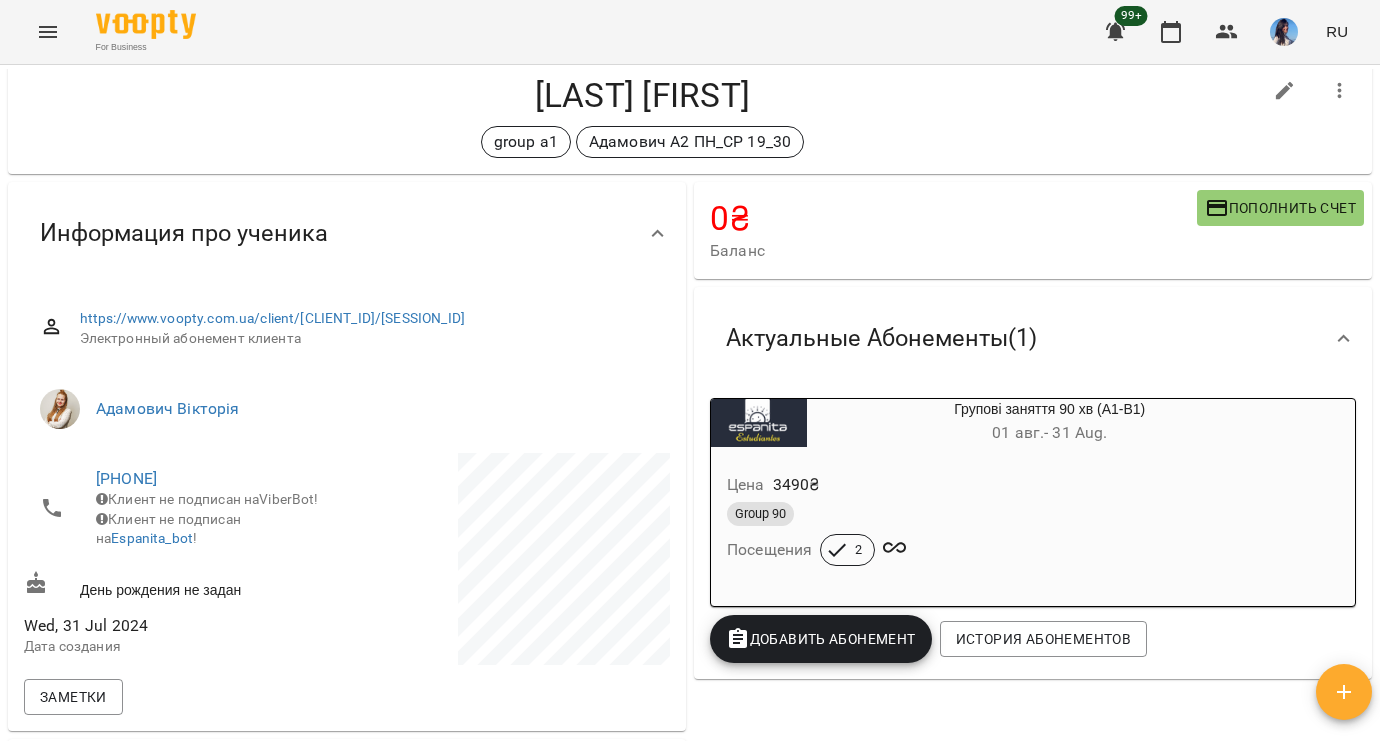 scroll, scrollTop: 0, scrollLeft: 0, axis: both 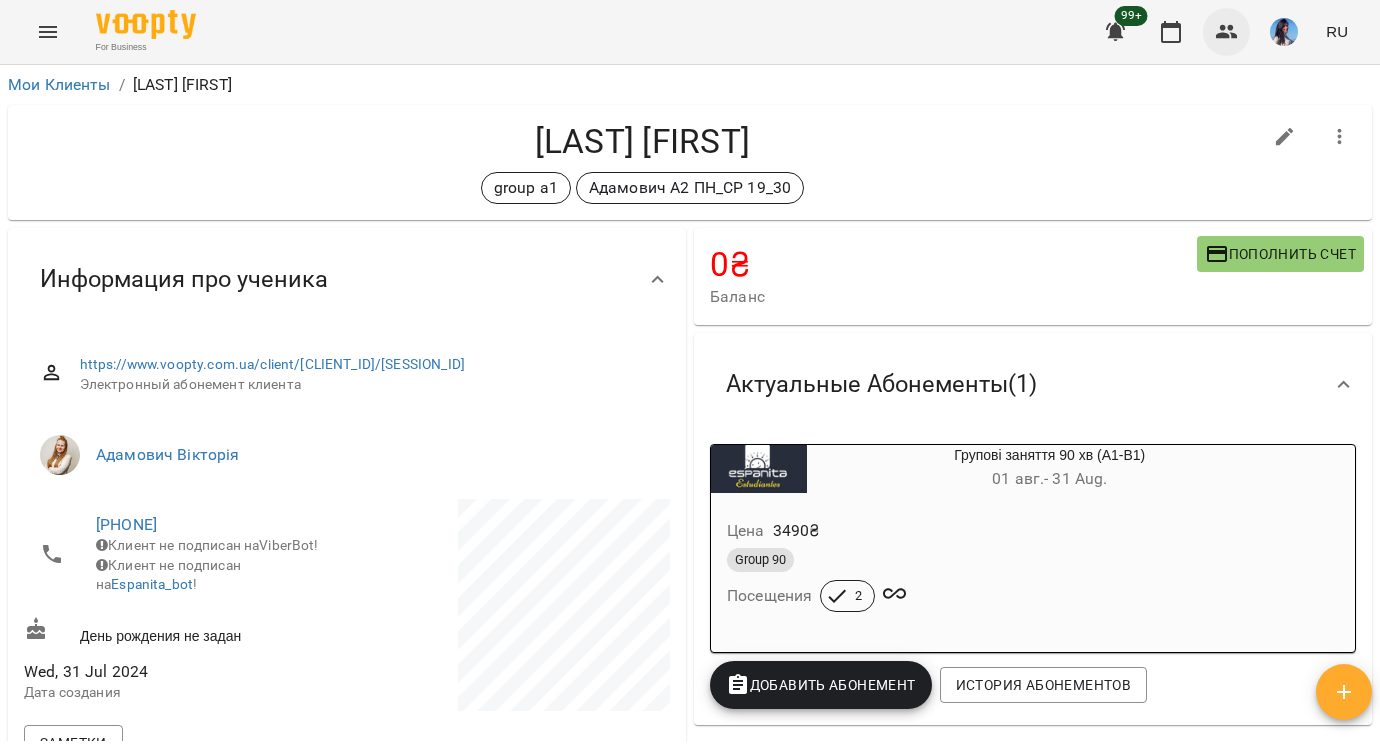 click 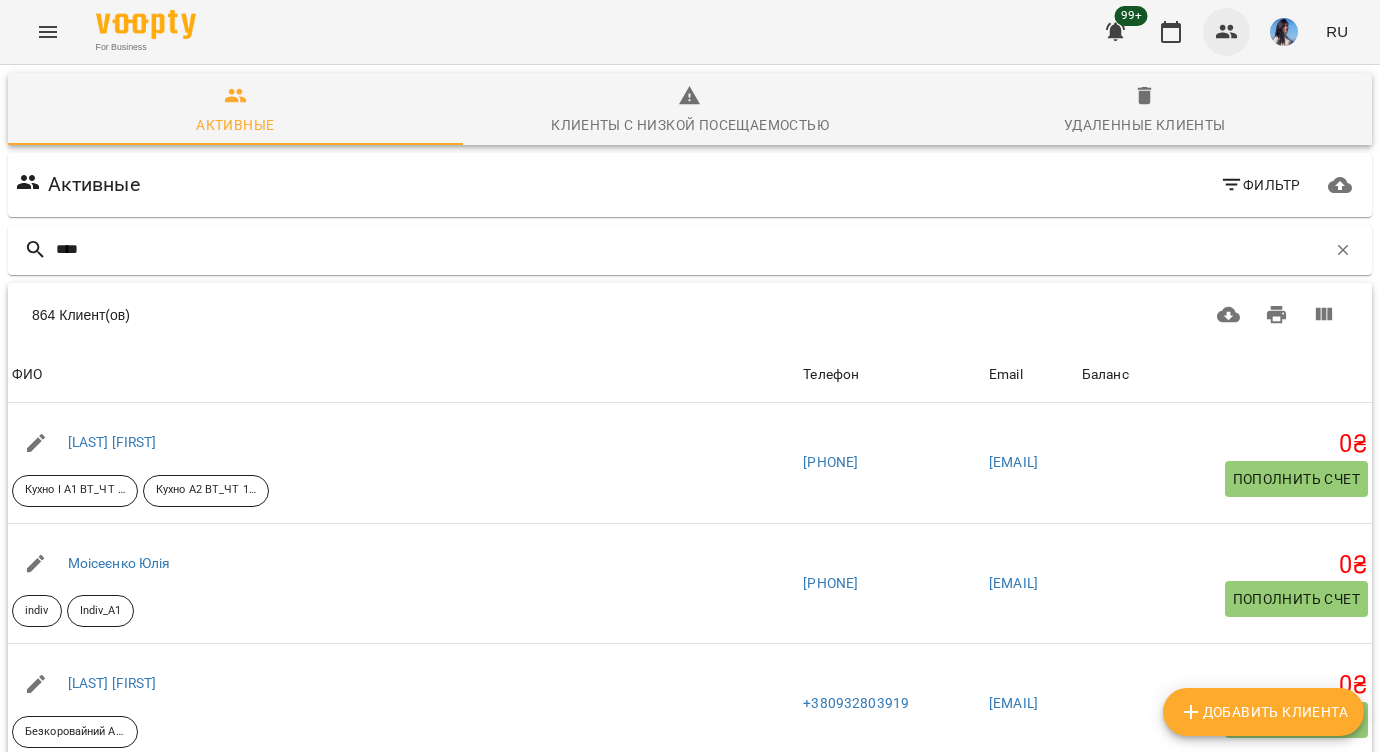 type on "*****" 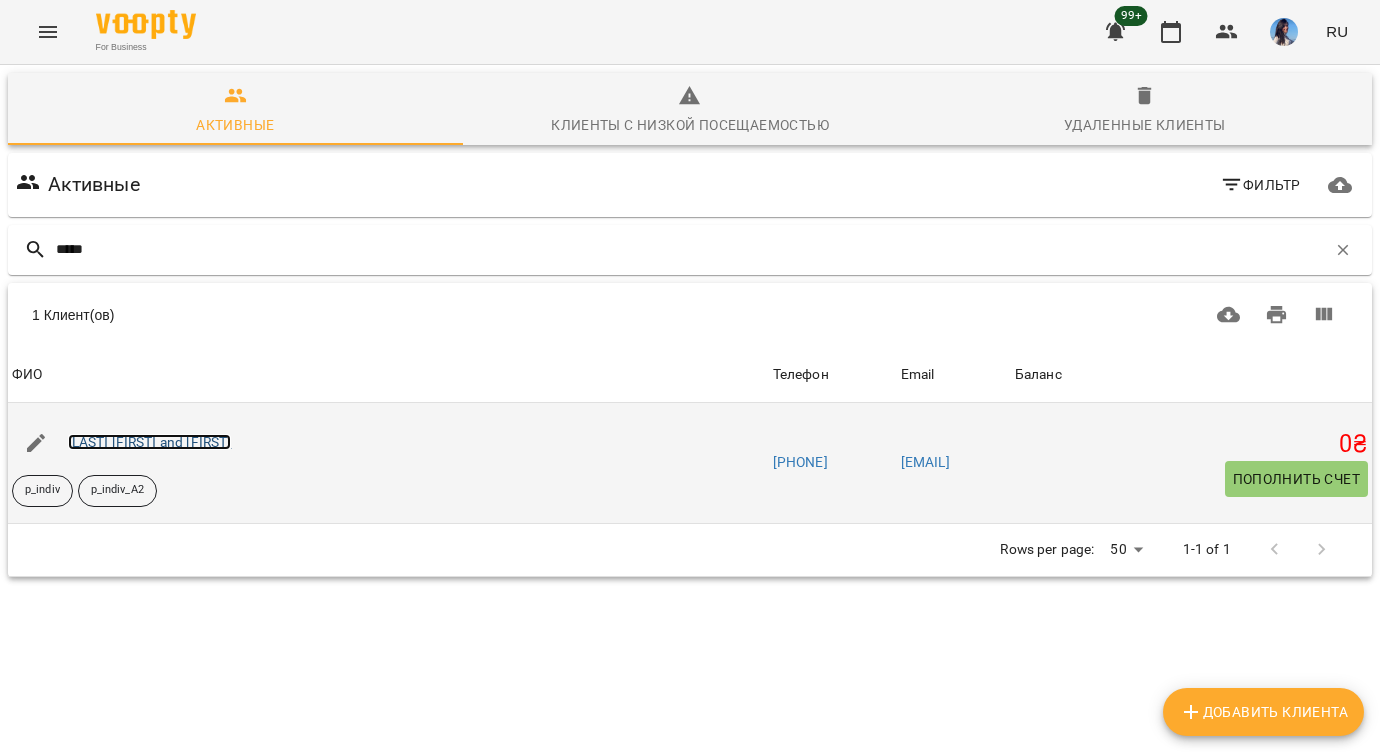 click on "[LAST] [FIRST] and [FIRST]" at bounding box center (150, 442) 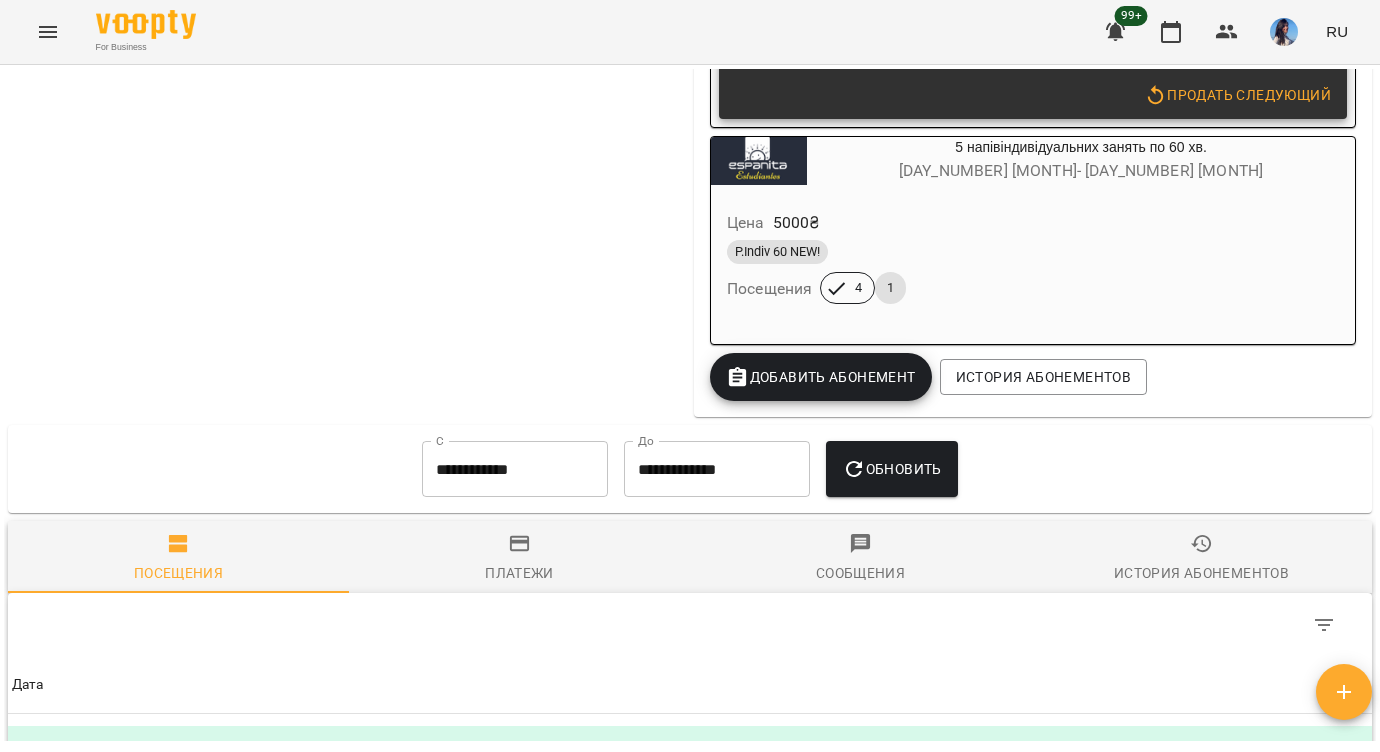 scroll, scrollTop: 2140, scrollLeft: 0, axis: vertical 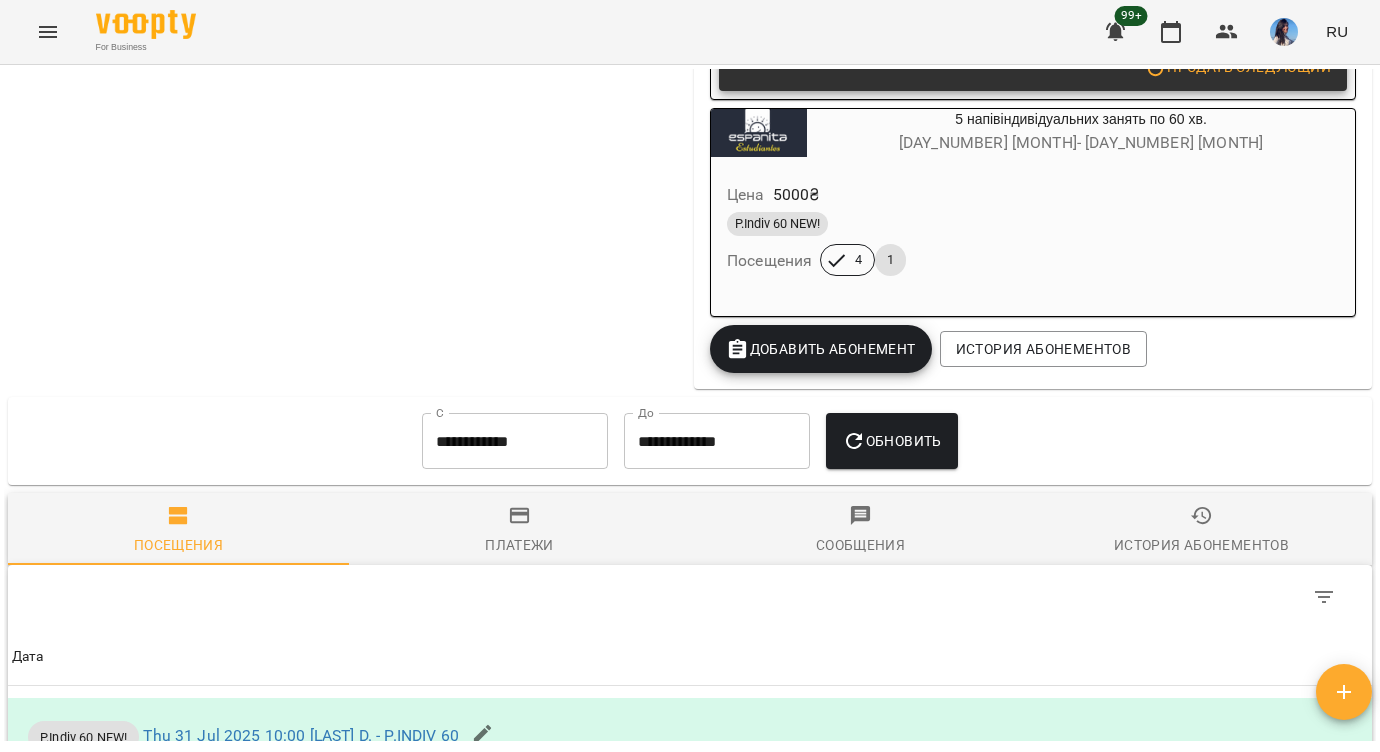 click on "Платежи" at bounding box center [519, 531] 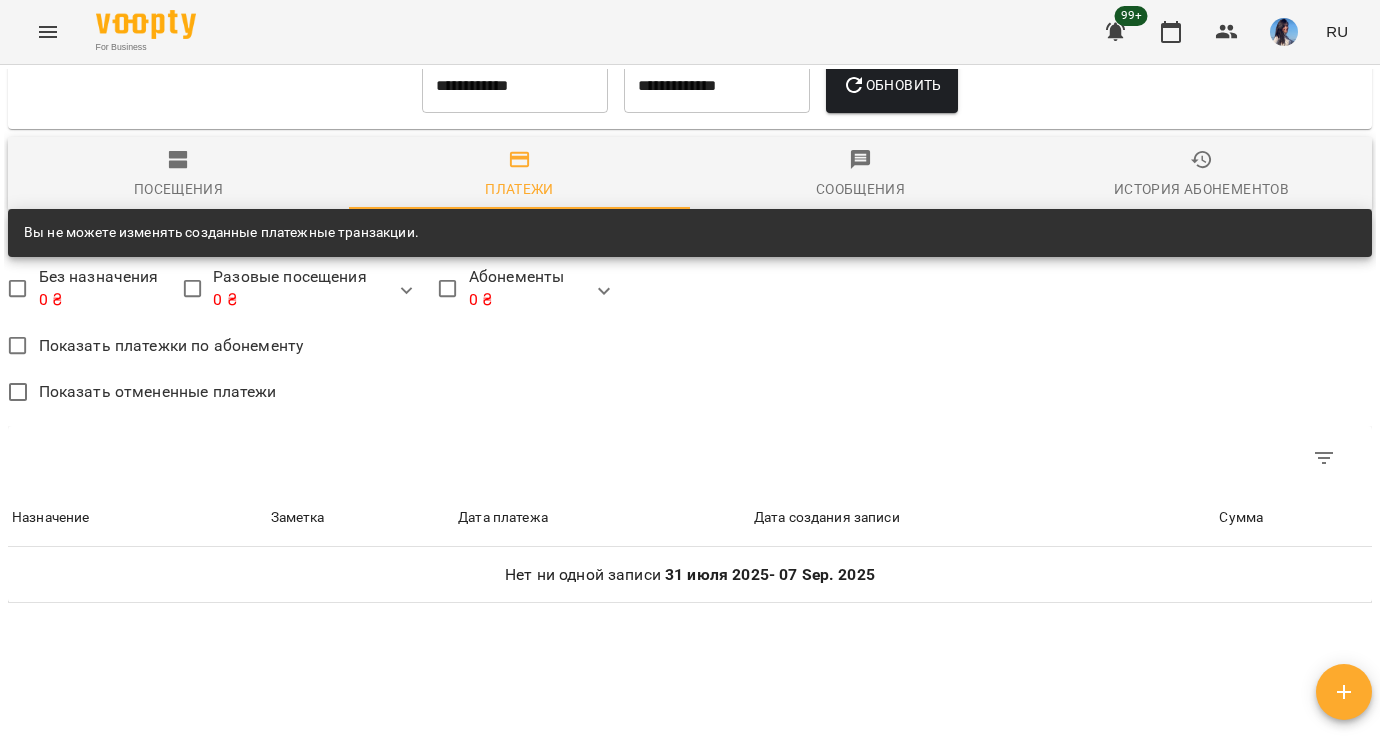 scroll, scrollTop: 2312, scrollLeft: 0, axis: vertical 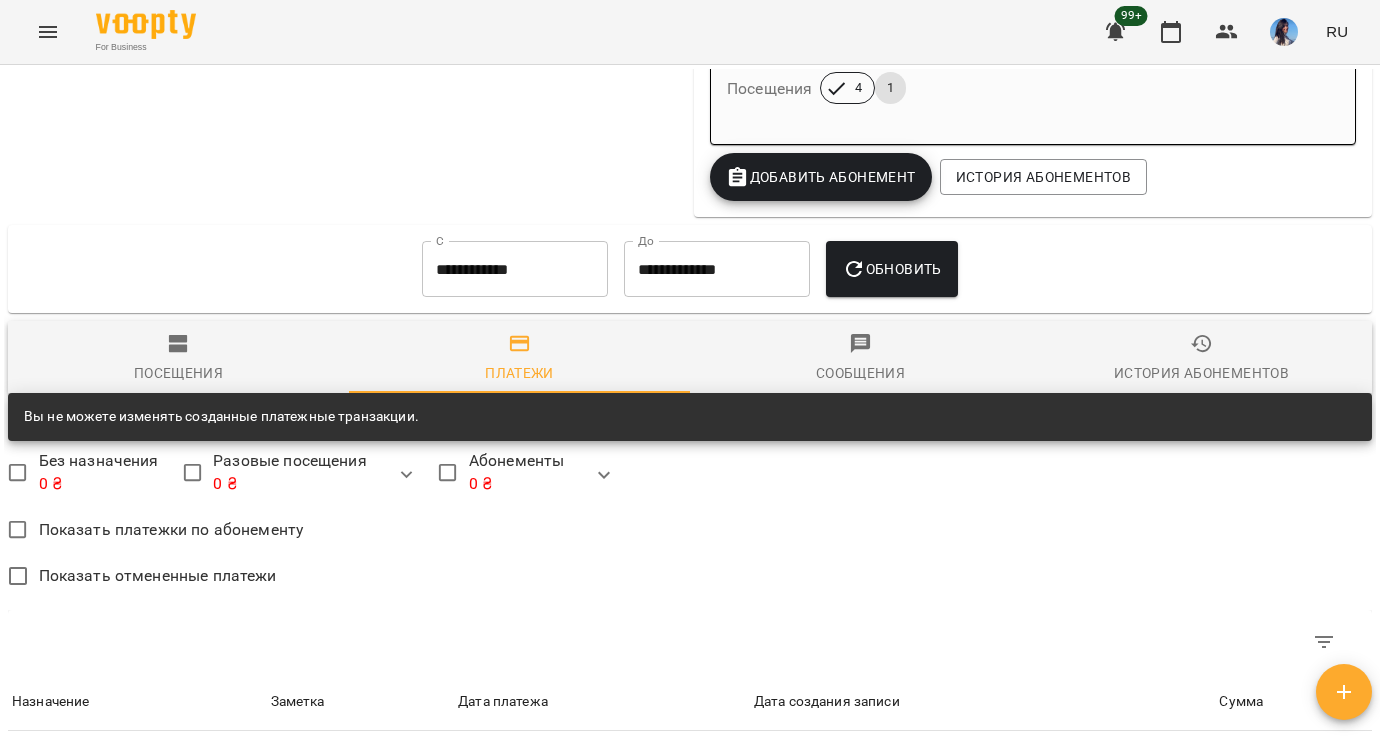 click on "**********" at bounding box center [515, 269] 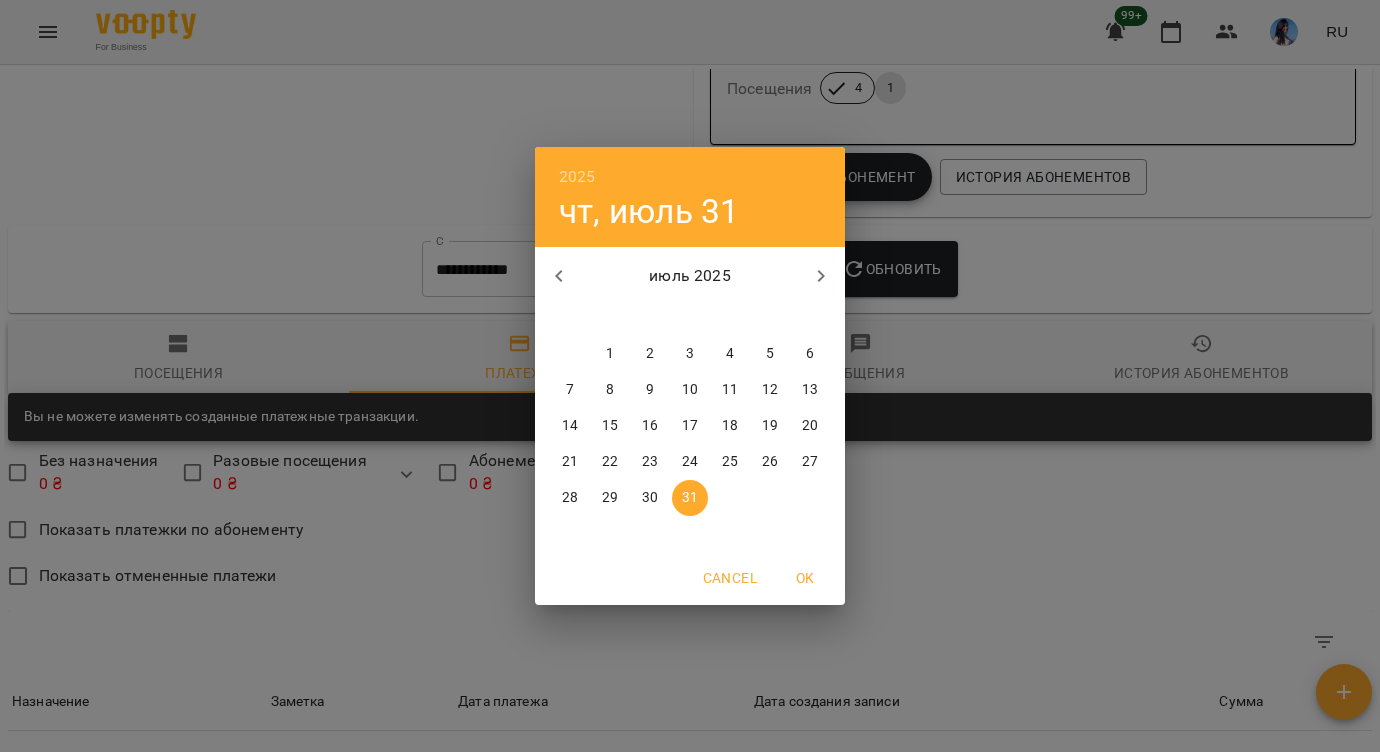 click on "1" at bounding box center (610, 354) 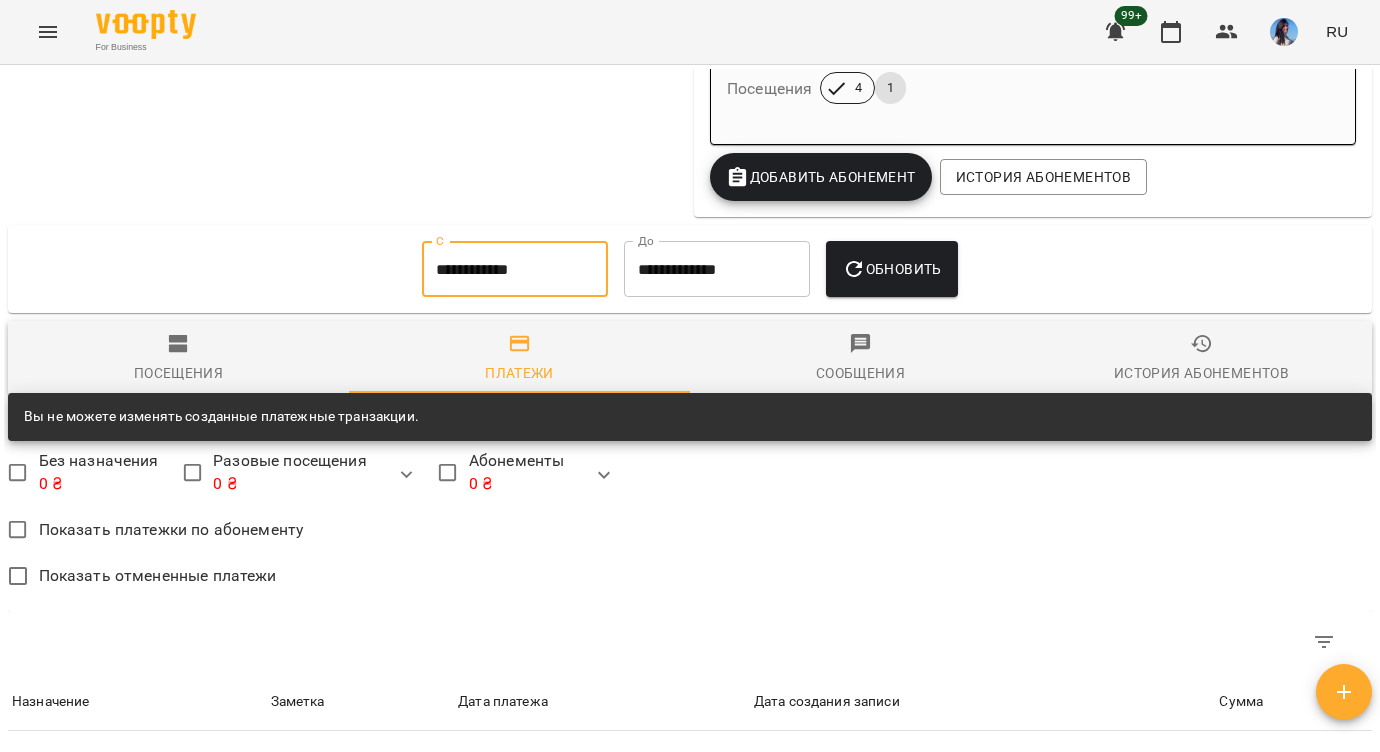 click on "Обновить" at bounding box center (892, 269) 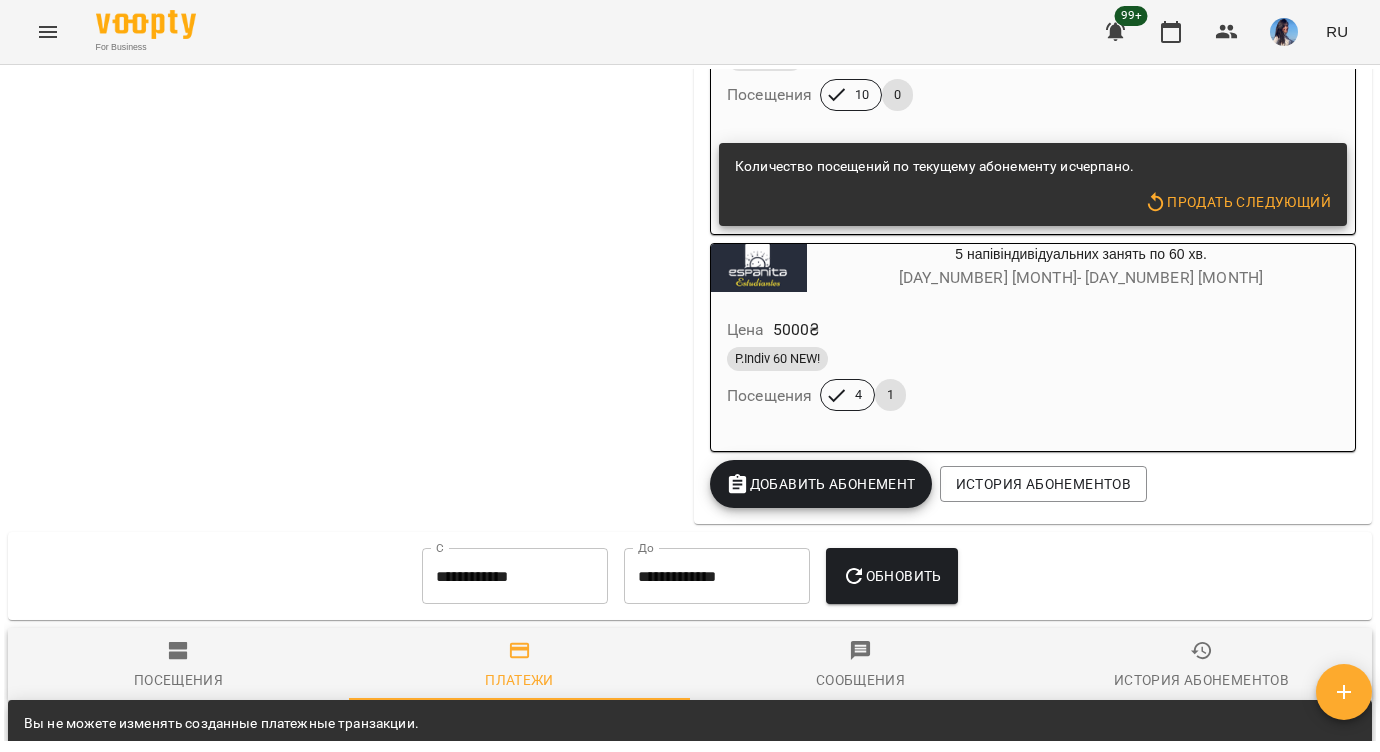 scroll, scrollTop: 2008, scrollLeft: 0, axis: vertical 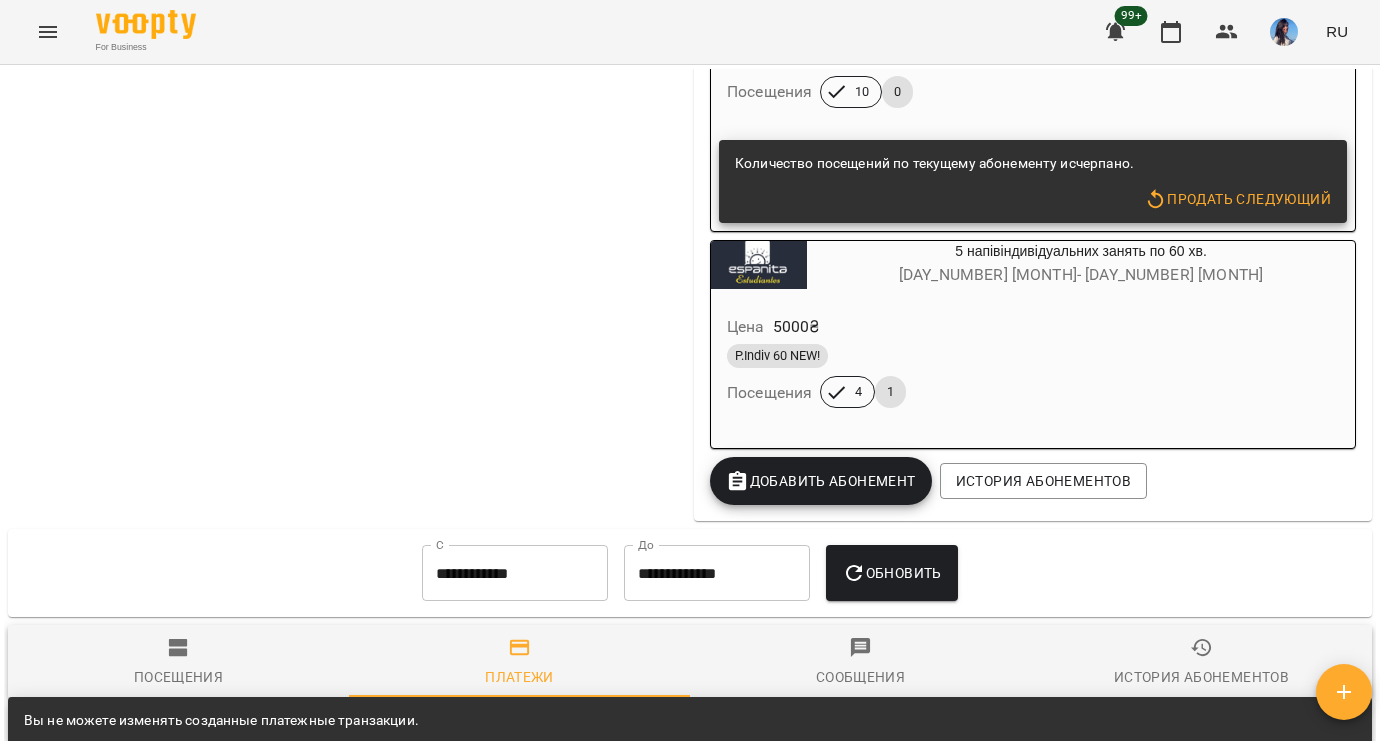 click on "Добавить Абонемент" at bounding box center [821, 481] 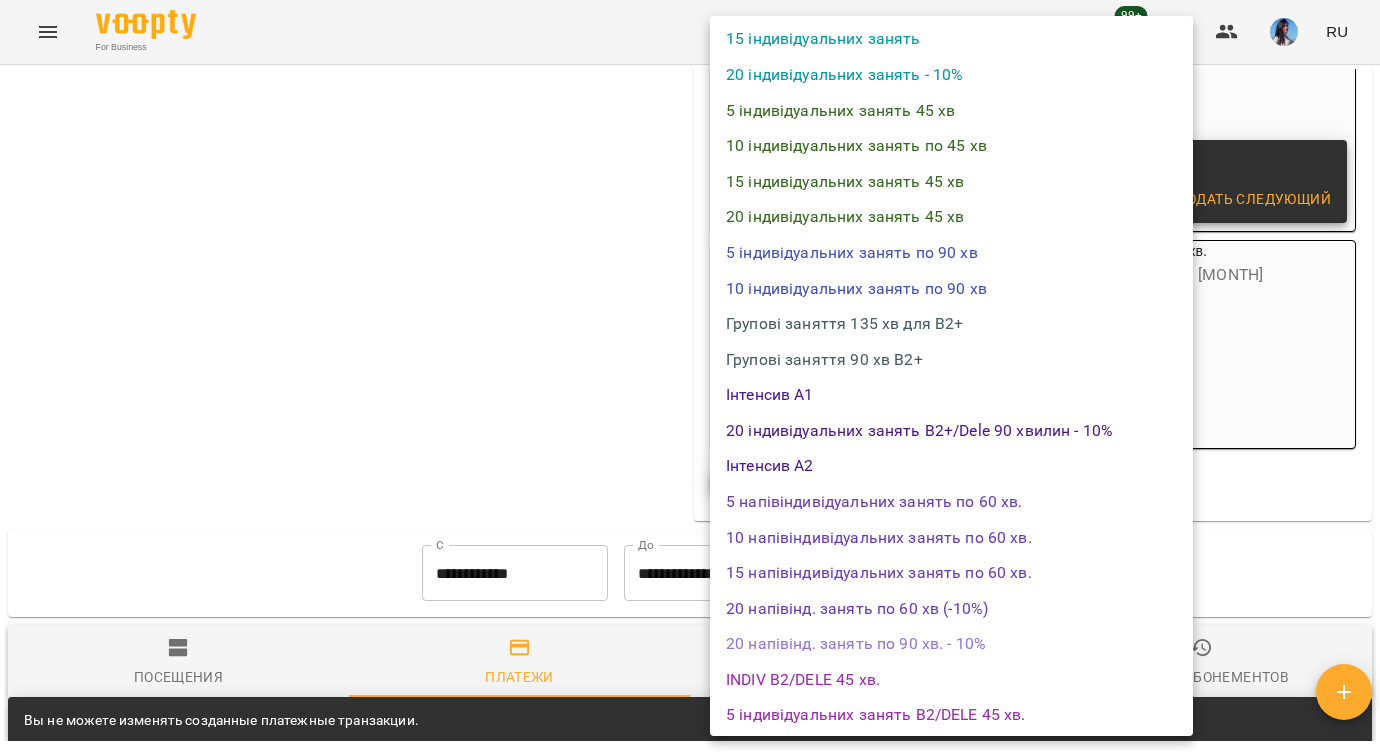 scroll, scrollTop: 259, scrollLeft: 0, axis: vertical 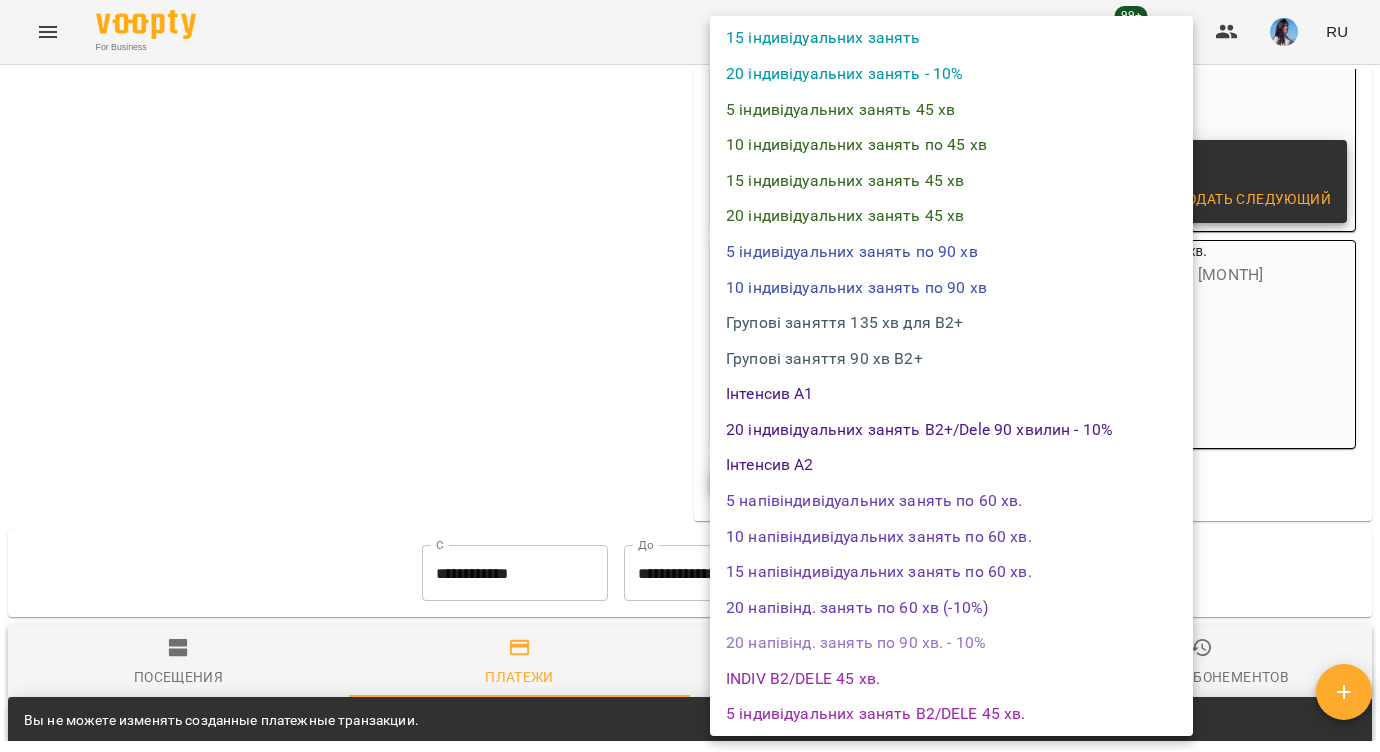 click on "5 напівіндивідуальних занять по 60 хв." at bounding box center (951, 501) 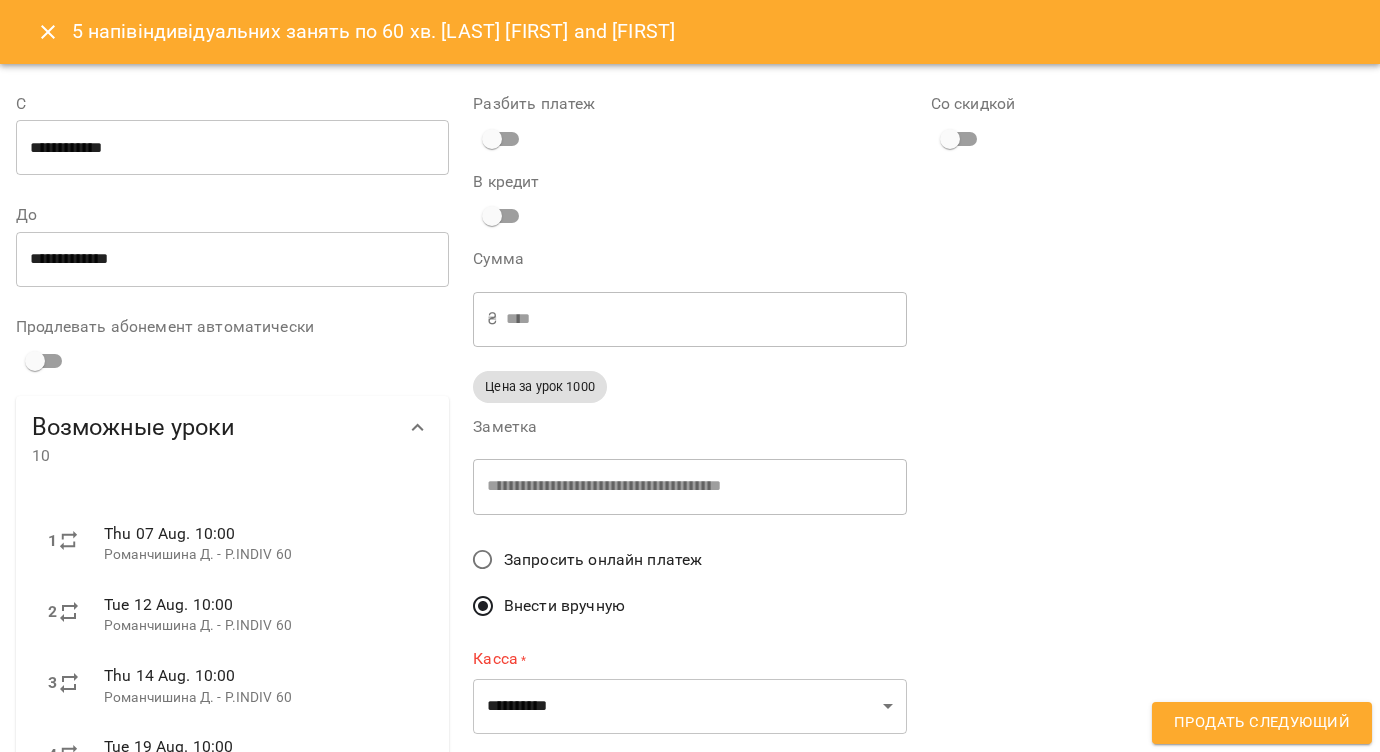 click on "**********" at bounding box center [232, 148] 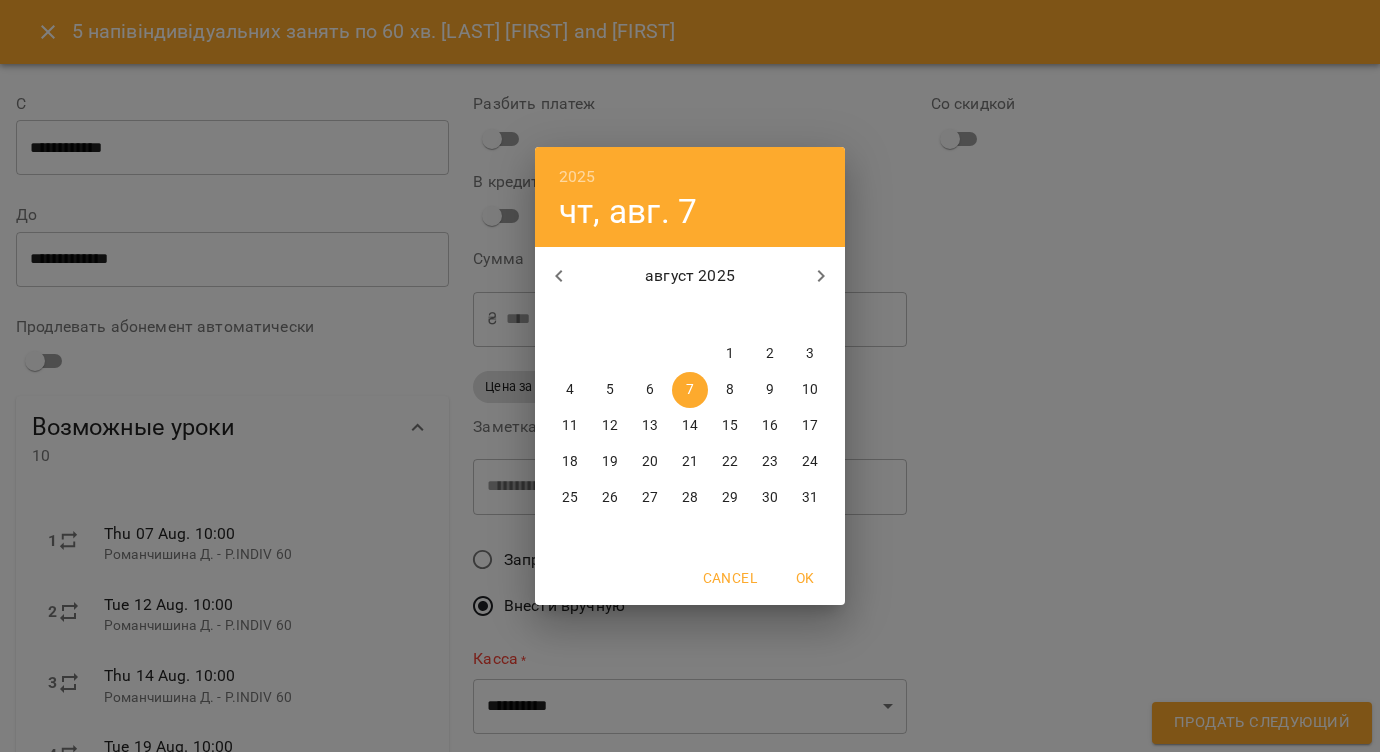 click on "6" at bounding box center (650, 390) 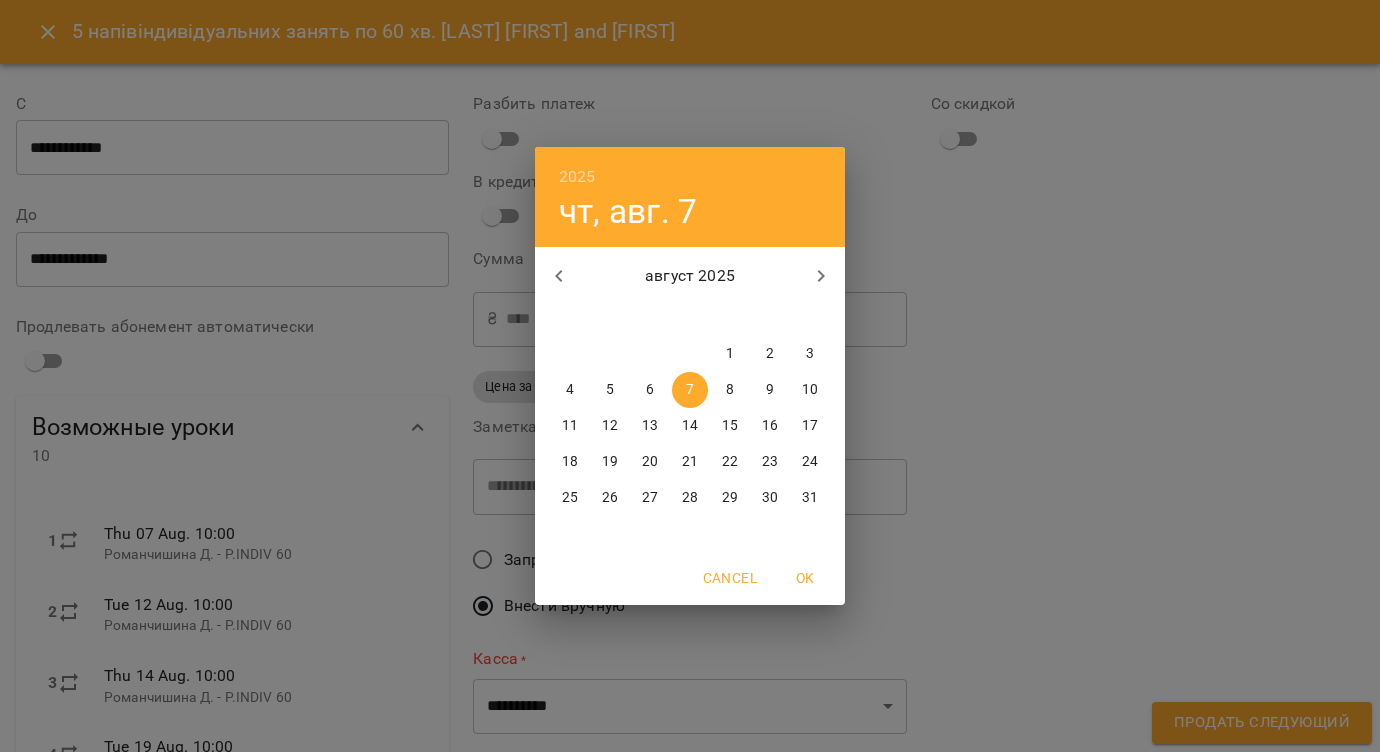 type on "**********" 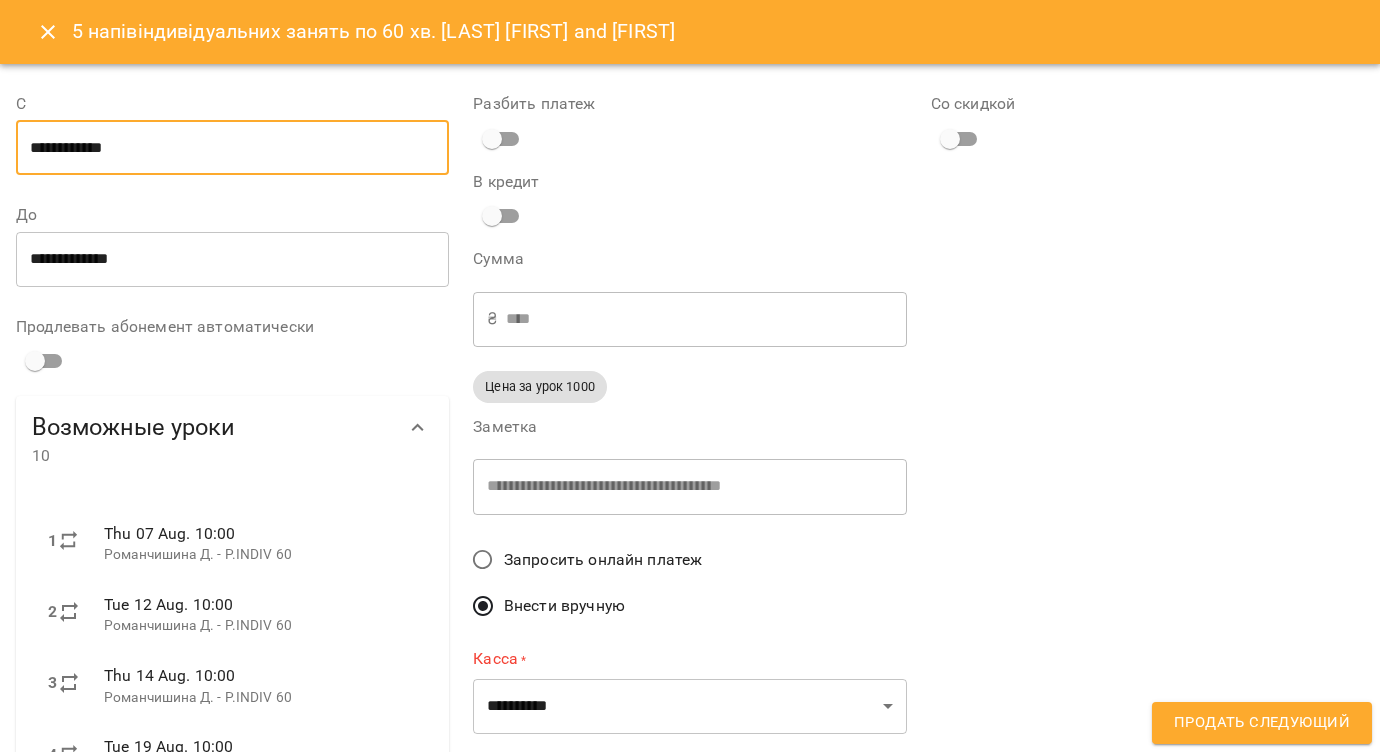 click on "**********" at bounding box center (232, 148) 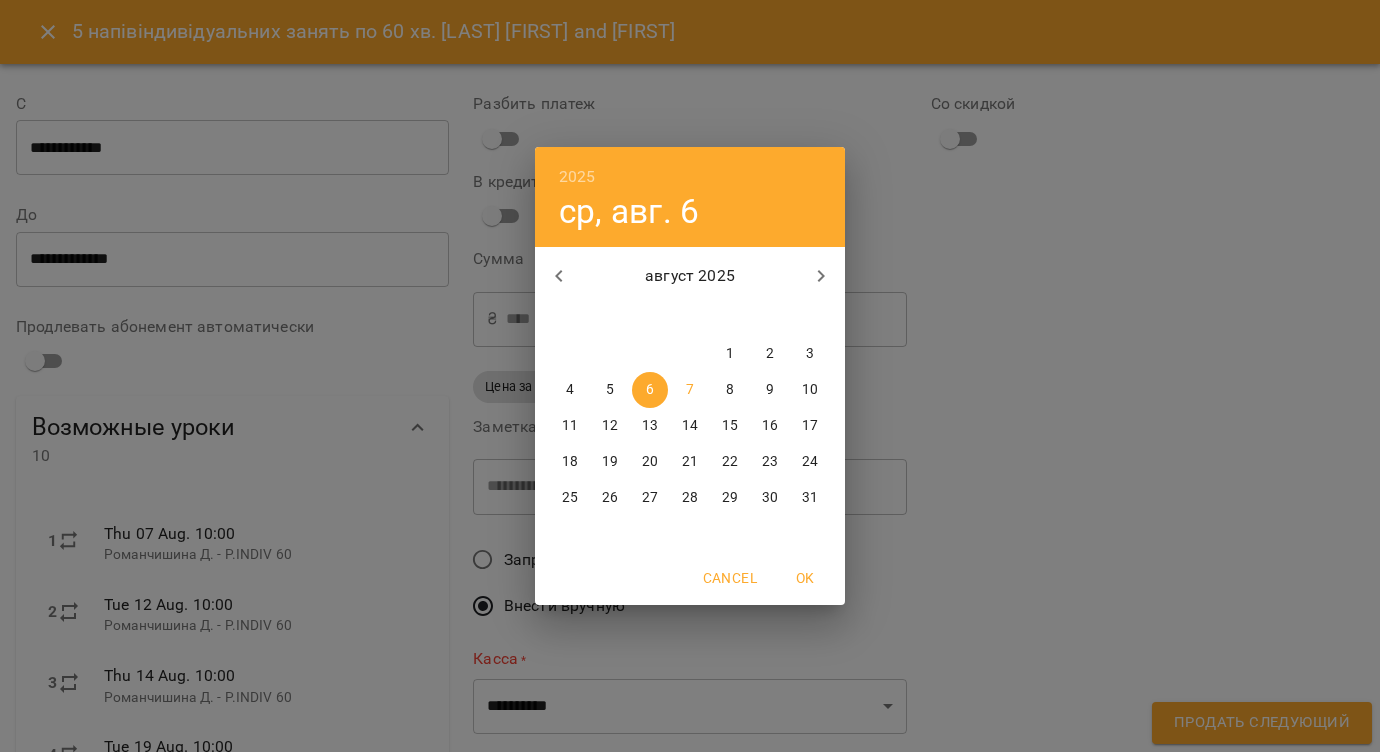 click on "7" at bounding box center [690, 390] 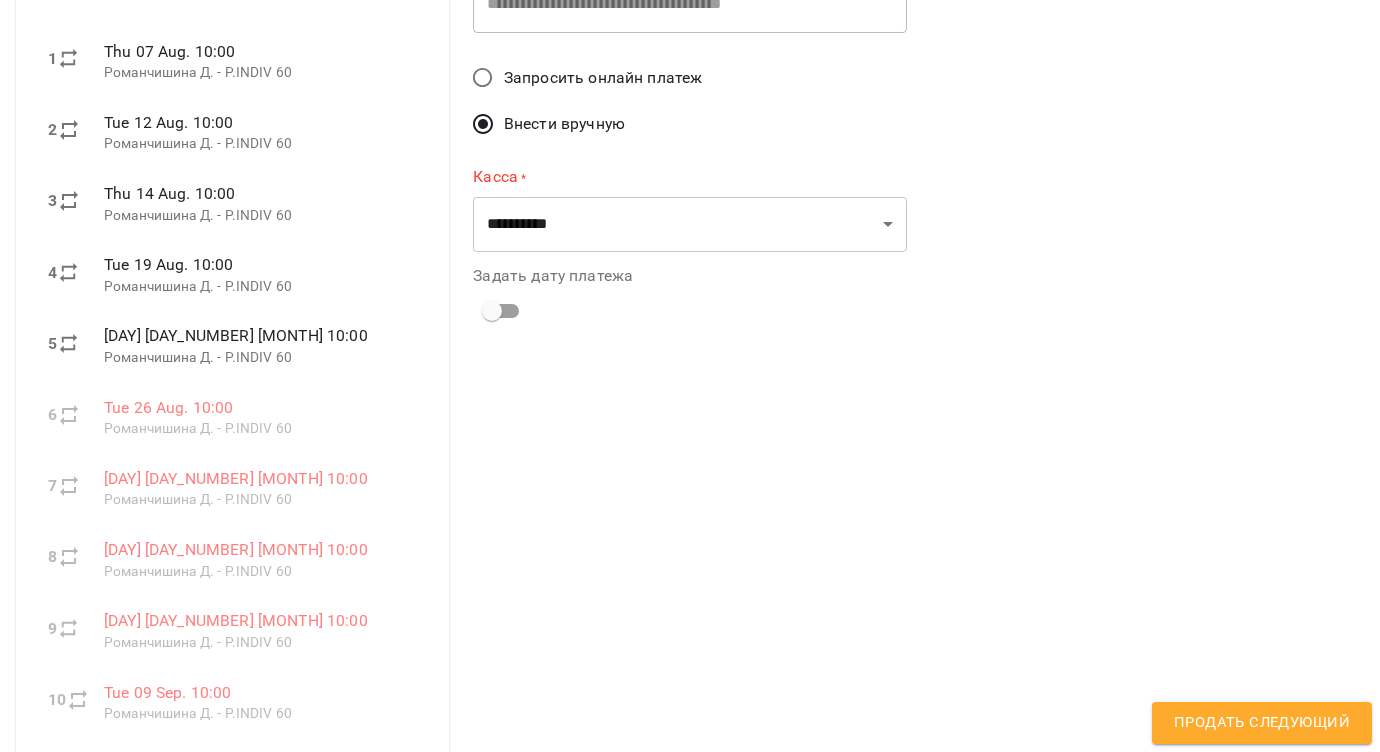 scroll, scrollTop: 497, scrollLeft: 0, axis: vertical 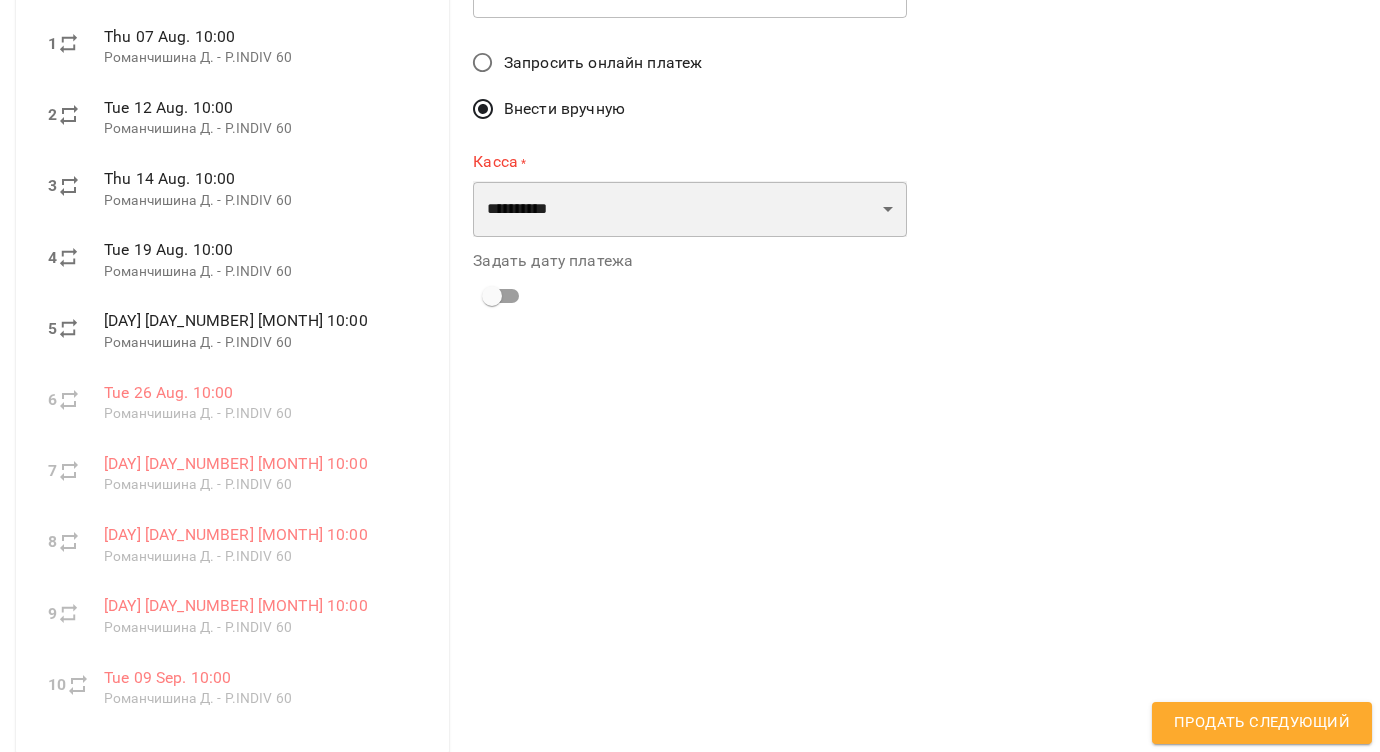 click on "**********" at bounding box center [689, 209] 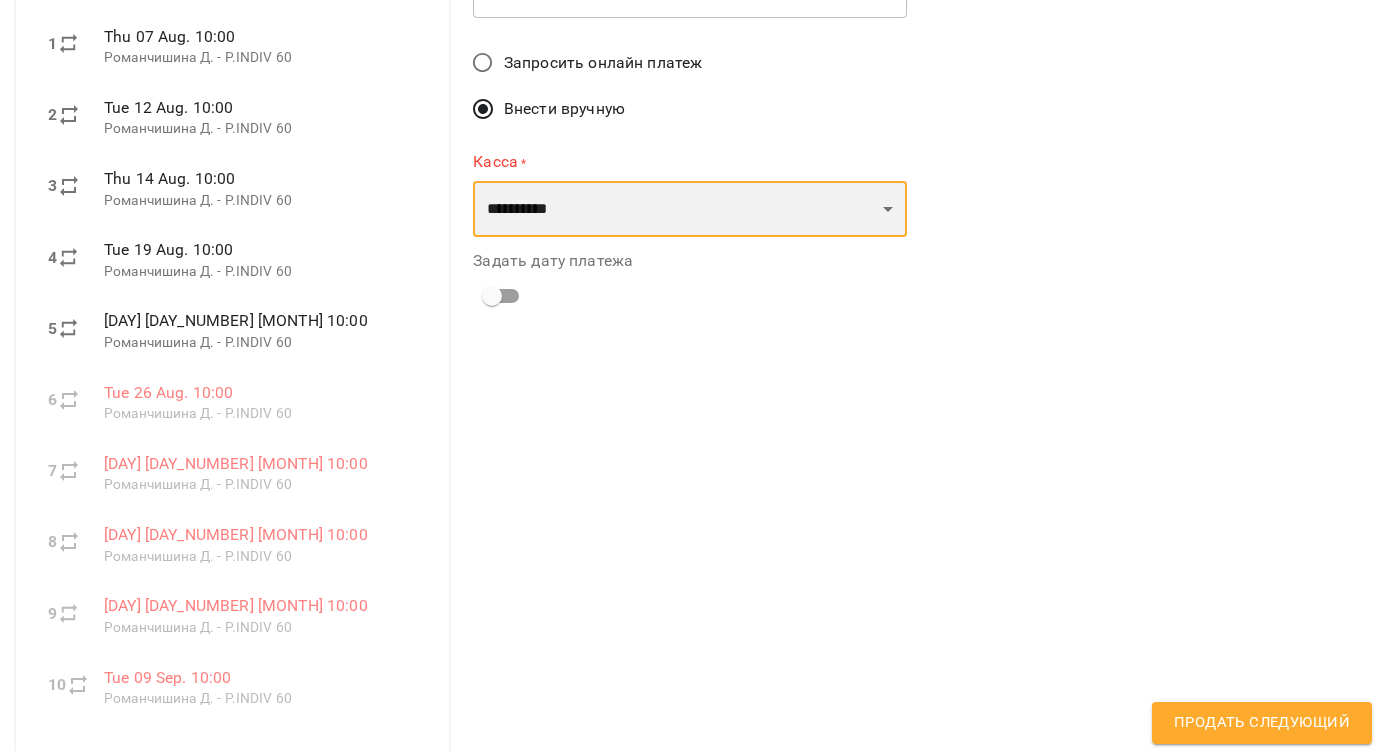 select on "****" 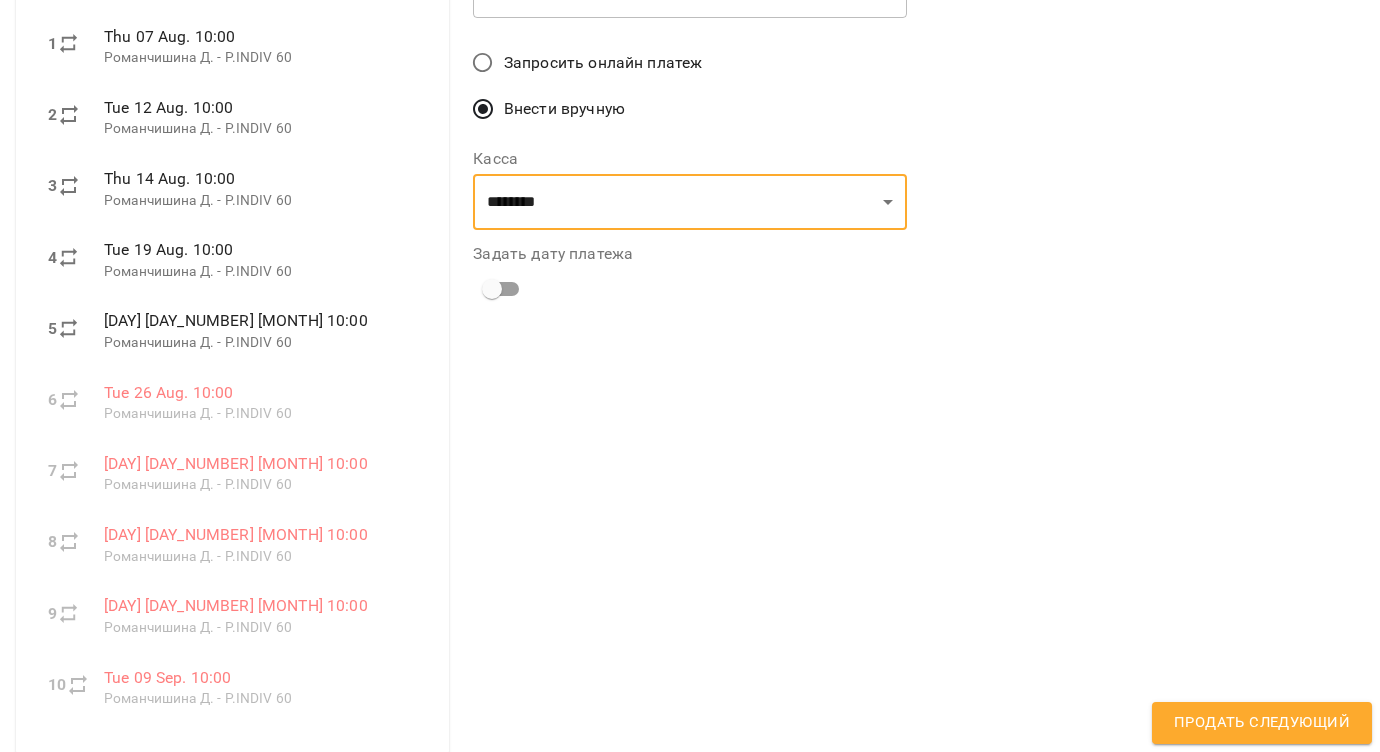 click on "Продать следующий" at bounding box center (1262, 723) 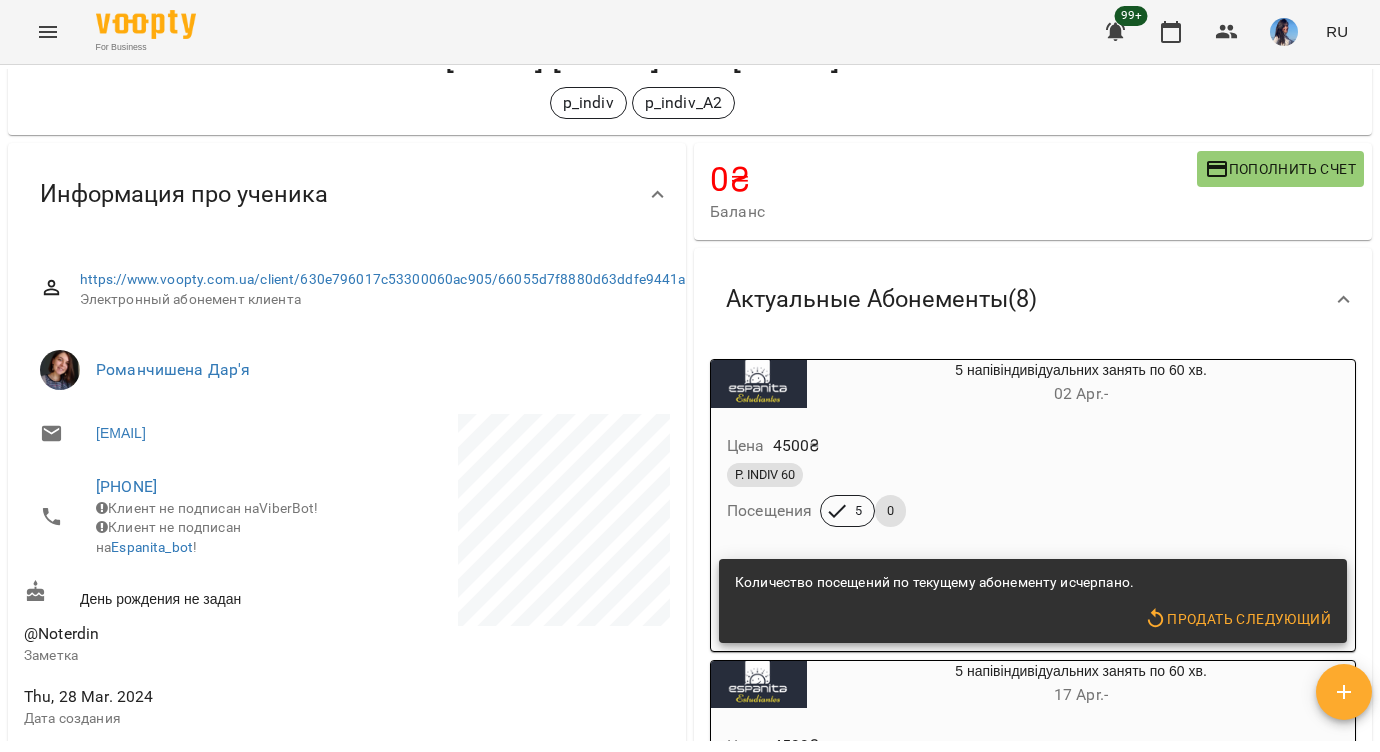 scroll, scrollTop: 0, scrollLeft: 0, axis: both 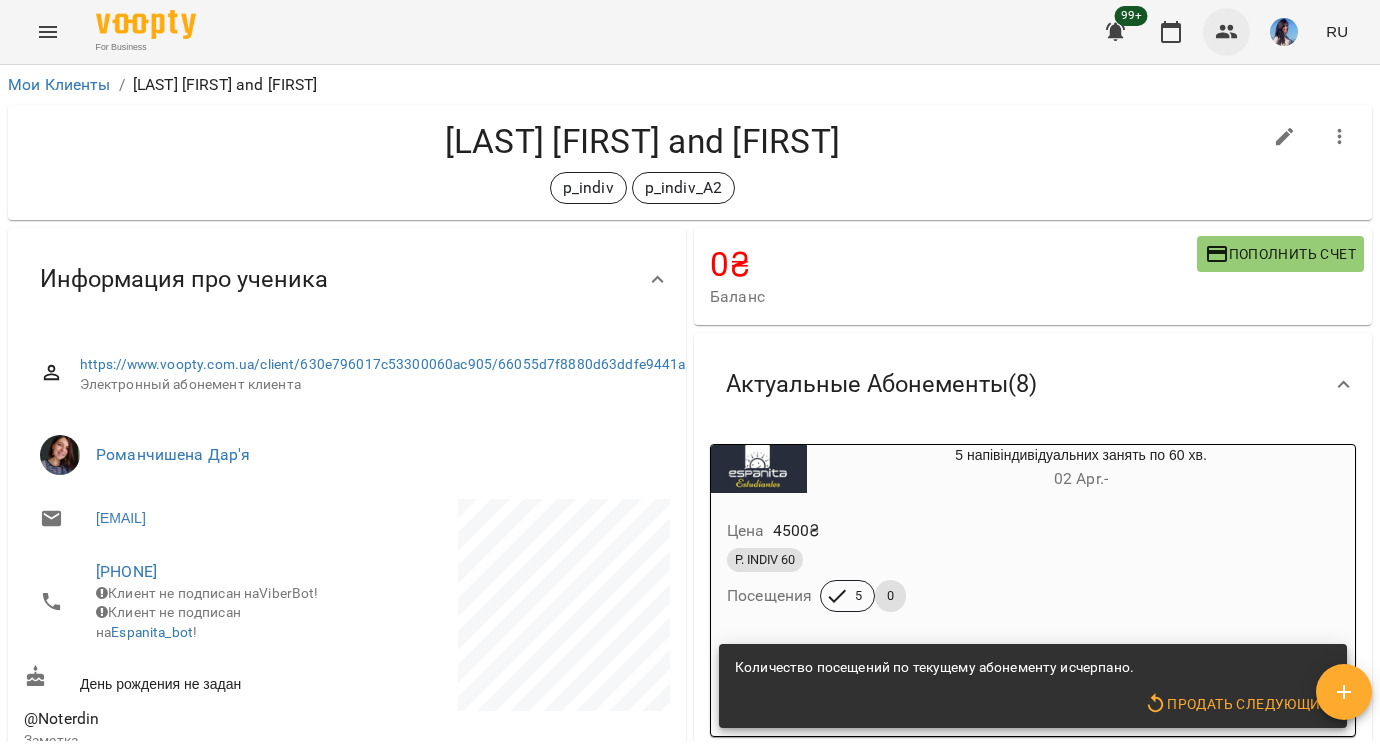 click 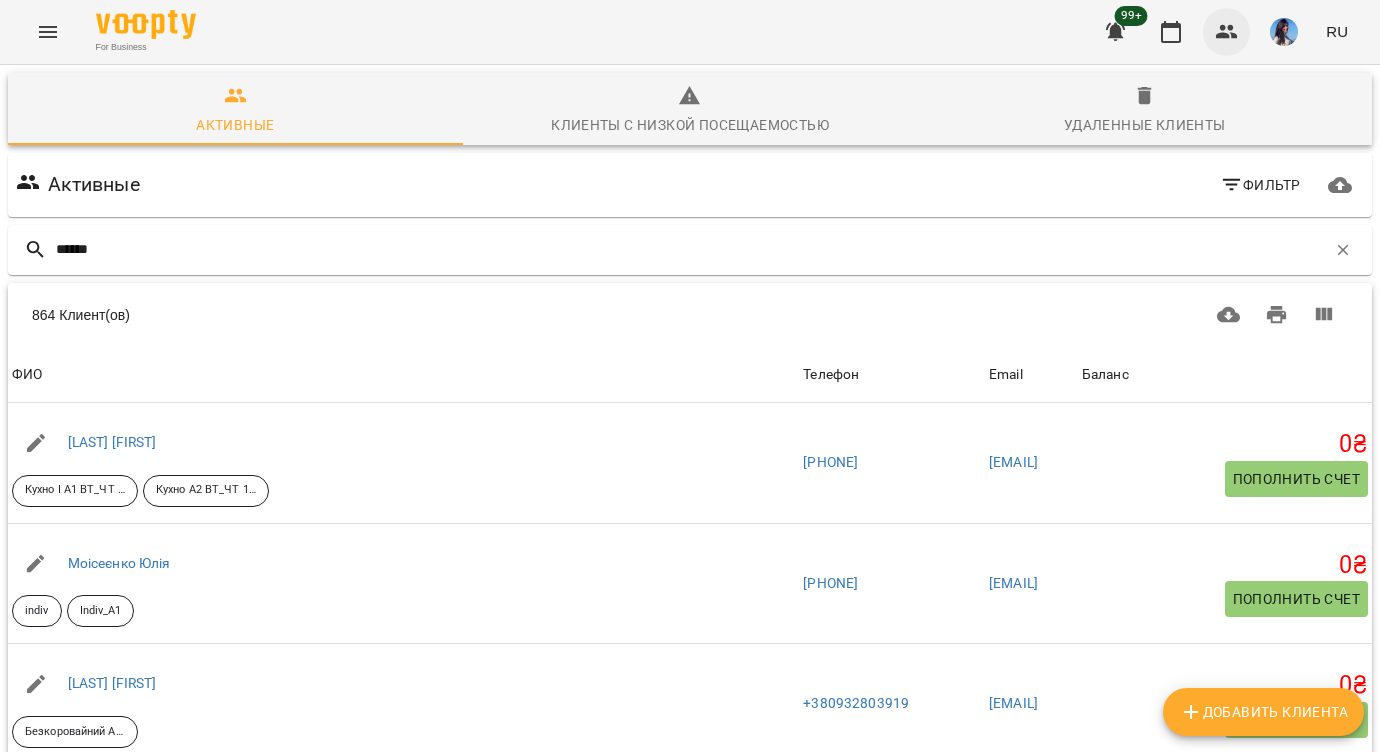 type on "*******" 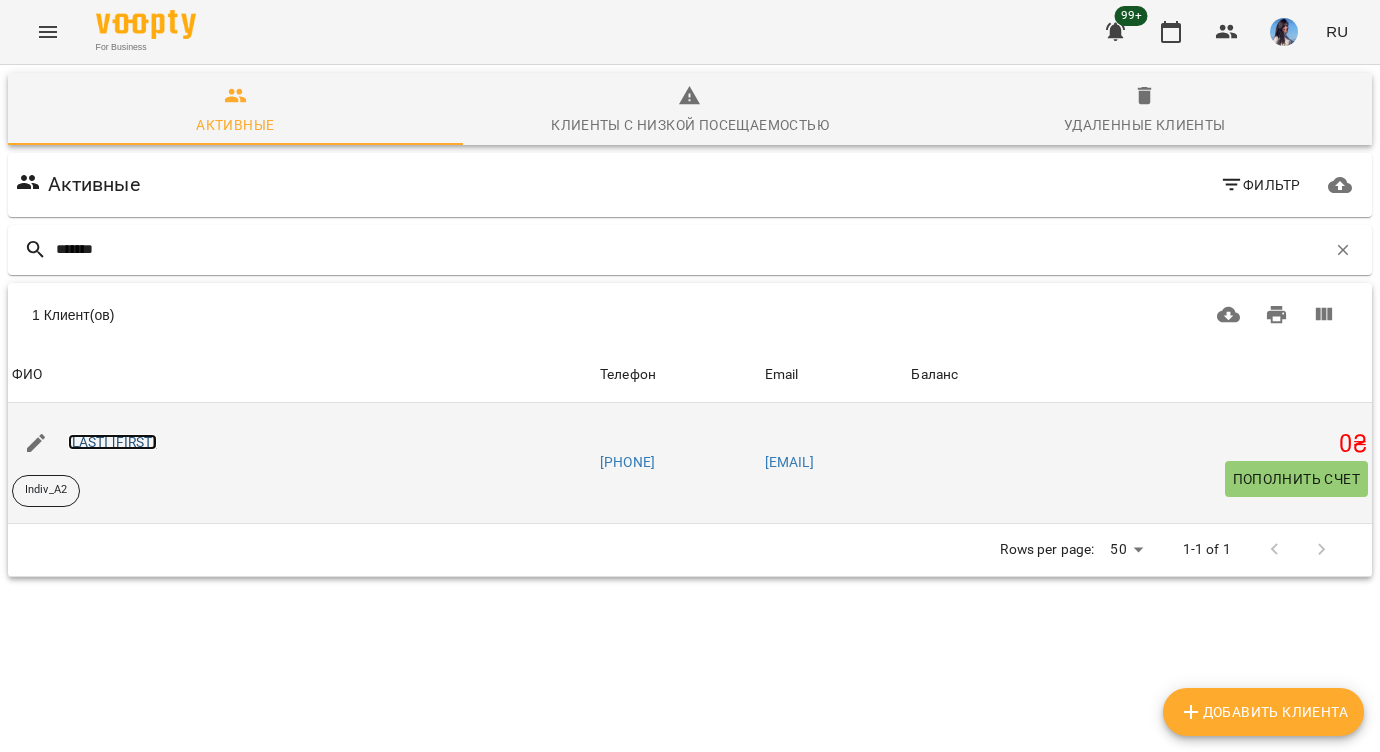click on "[LAST] [FIRST]" at bounding box center (112, 442) 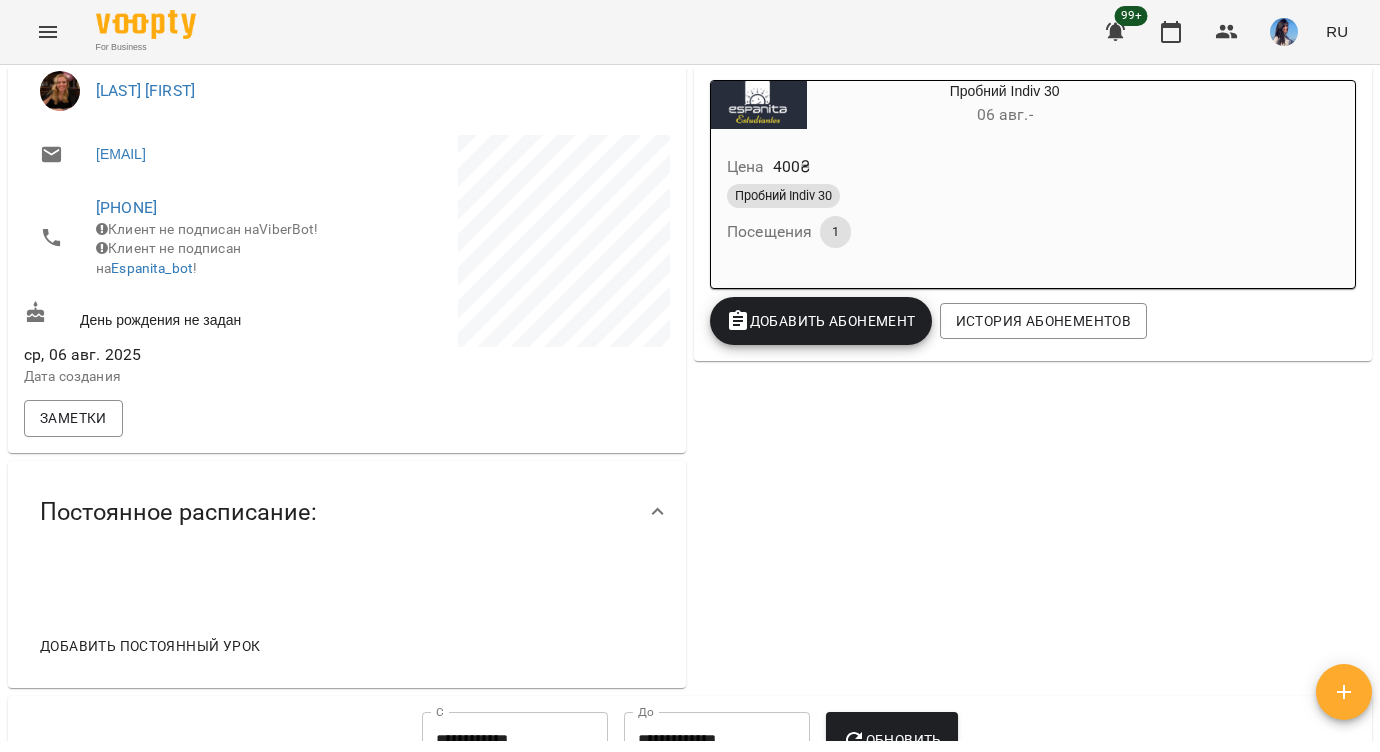 scroll, scrollTop: 0, scrollLeft: 0, axis: both 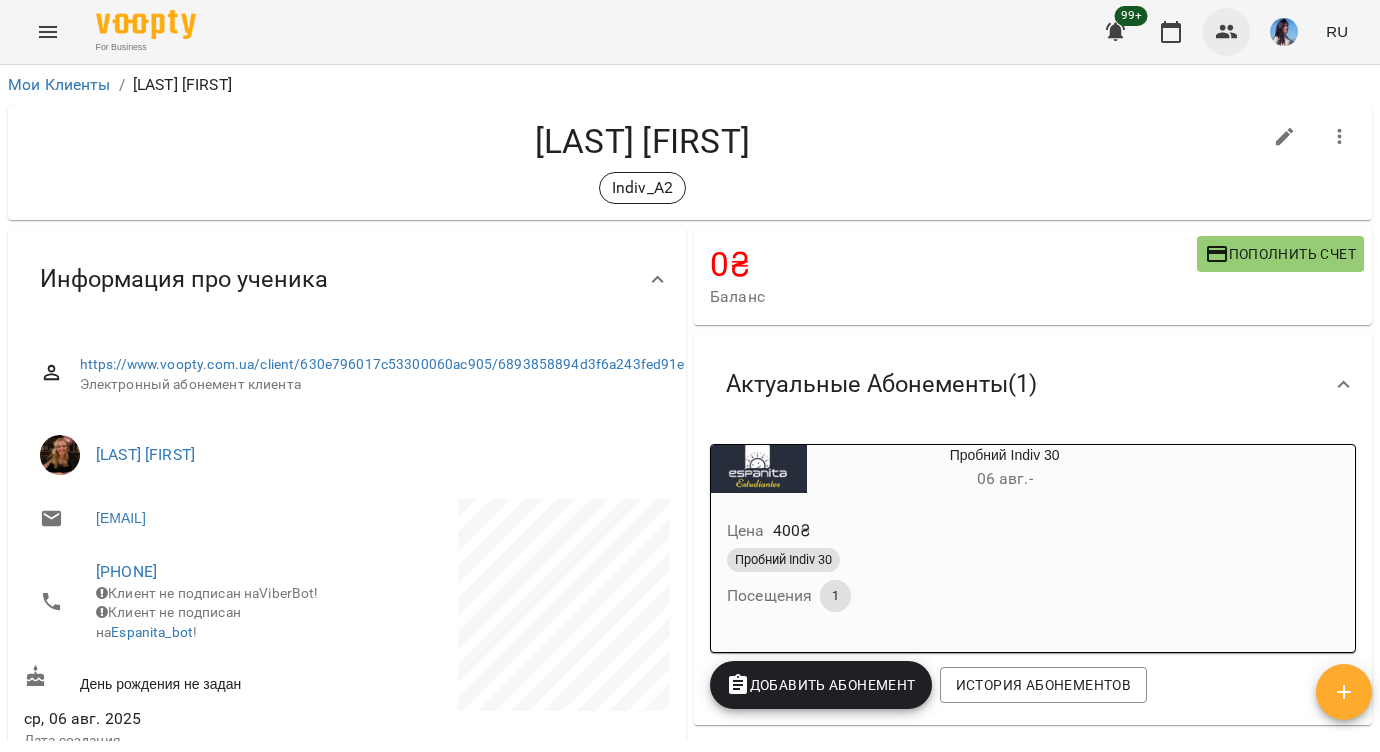 click at bounding box center (1227, 32) 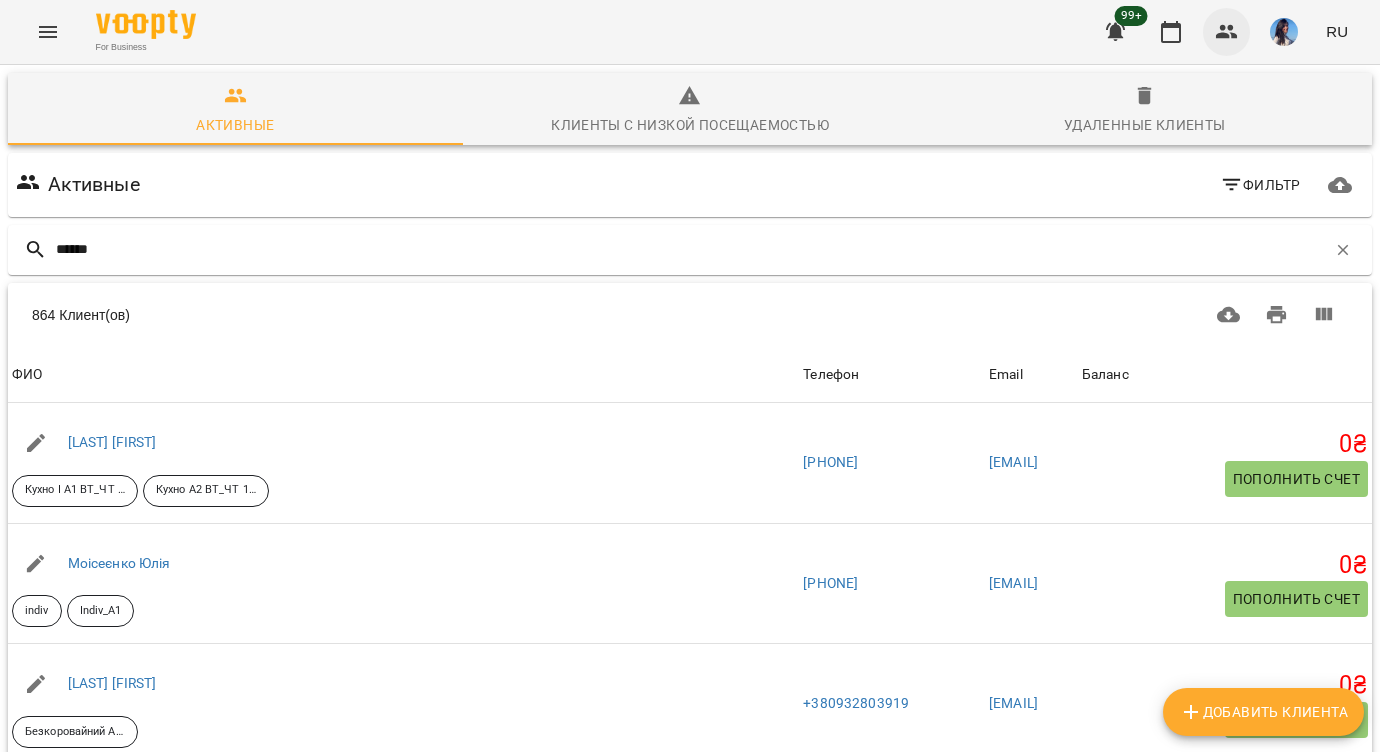 type on "*******" 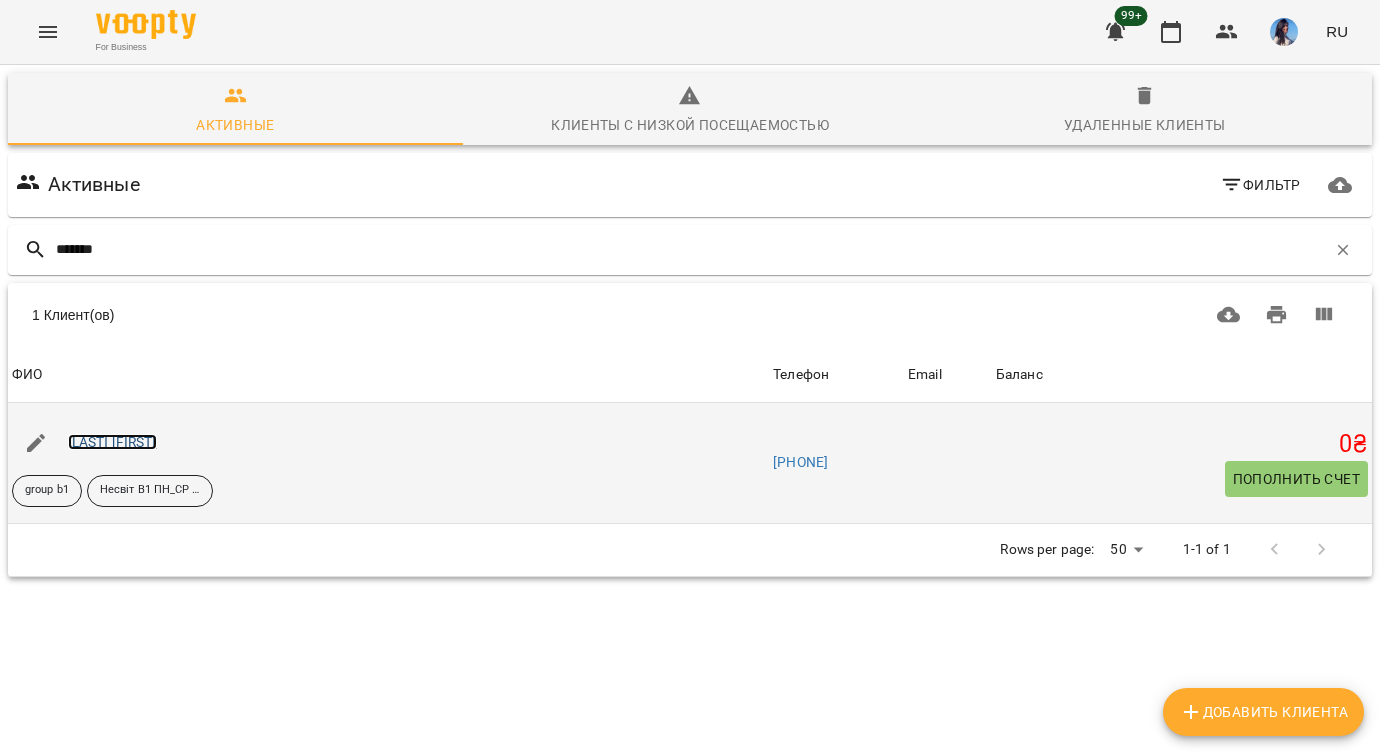 click on "[LAST] [FIRST]" at bounding box center [112, 442] 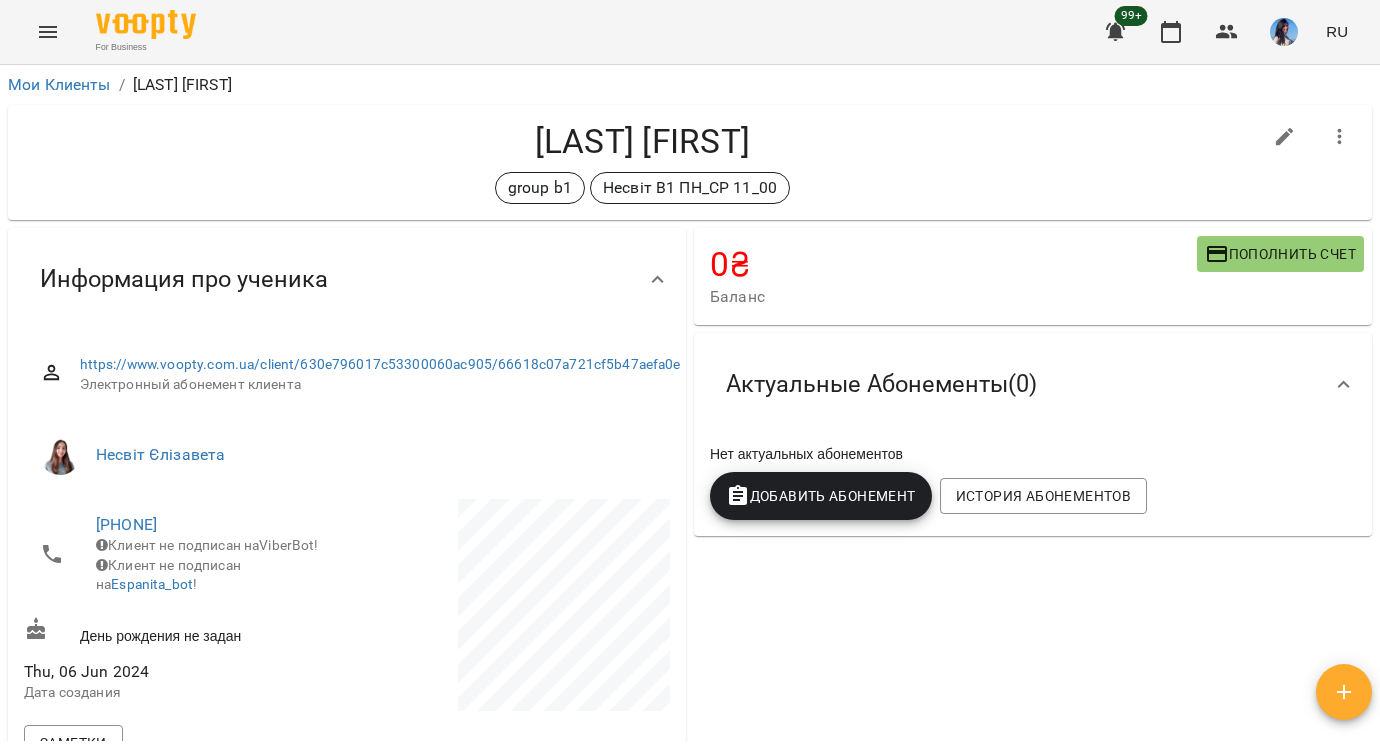click on "Добавить Абонемент" at bounding box center [821, 496] 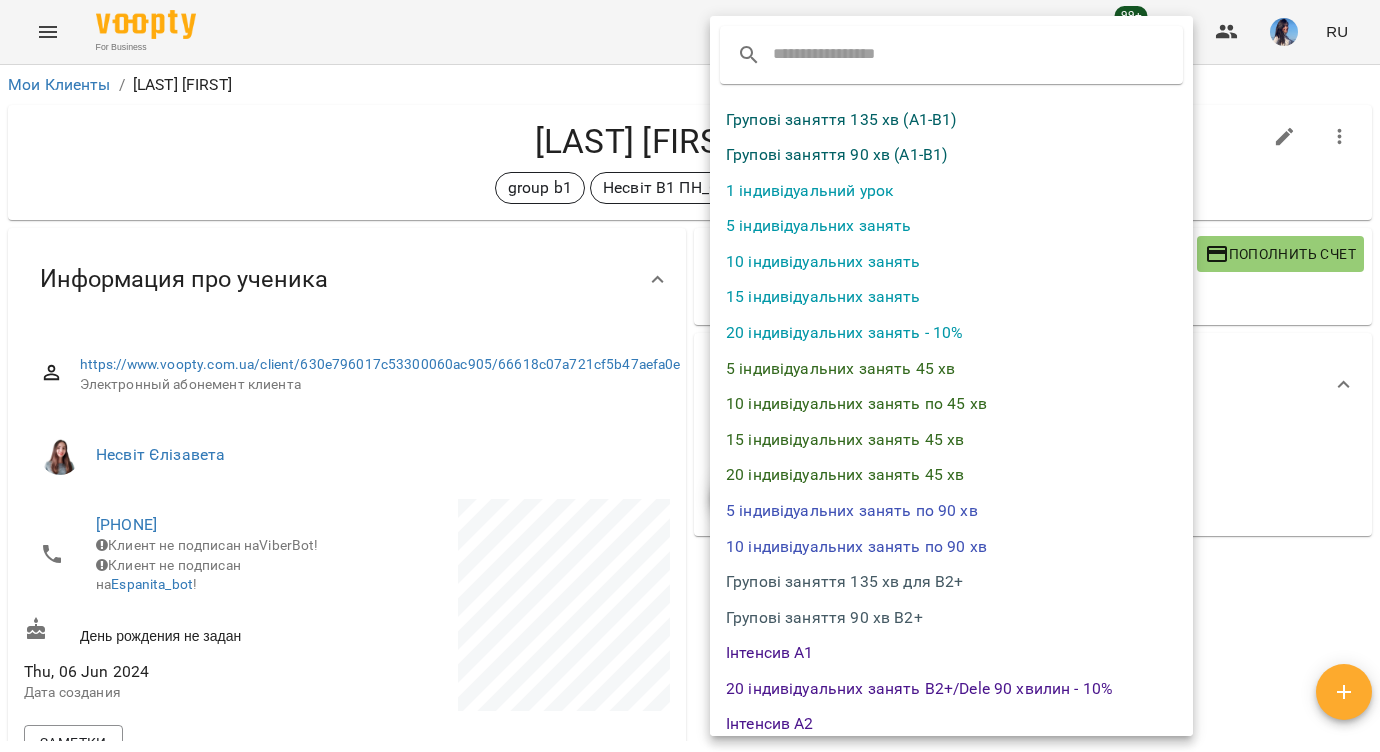 click on "Групові заняття 90 хв (А1-В1)" at bounding box center [951, 155] 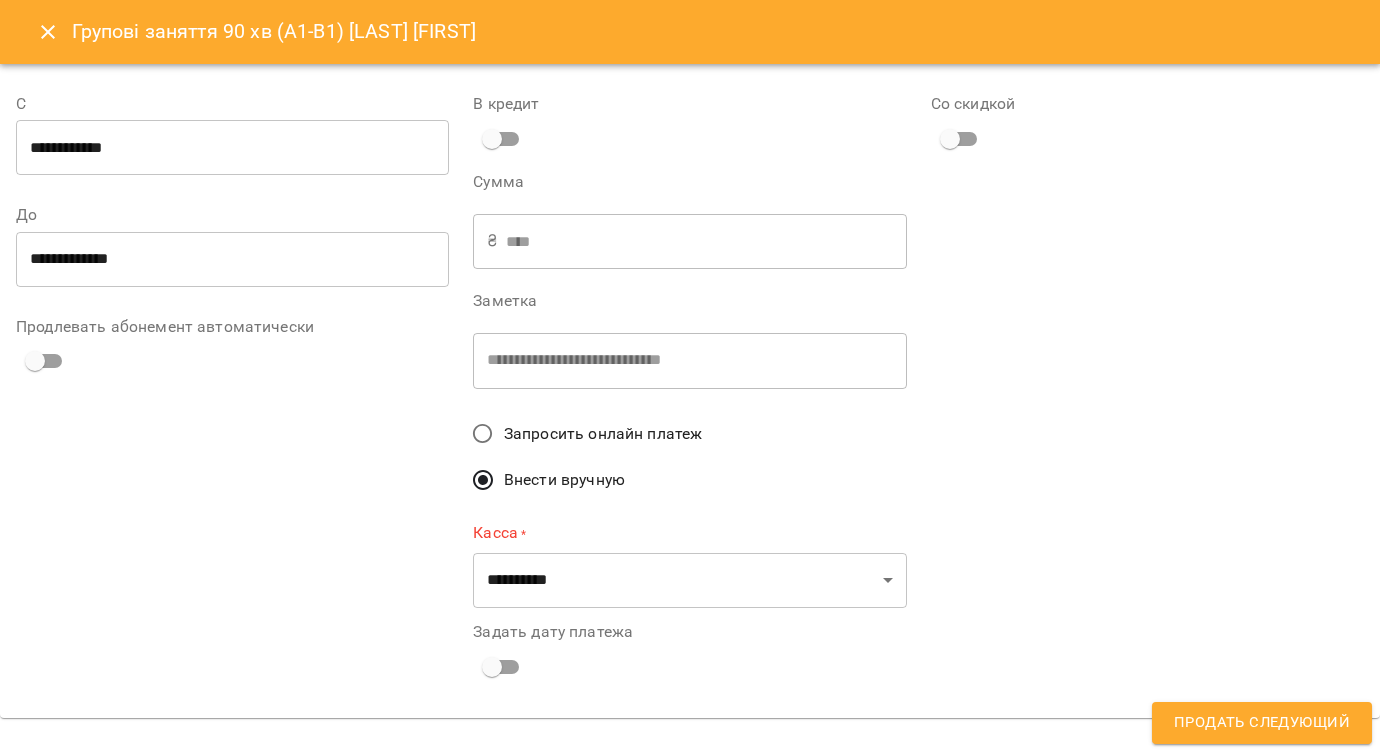 click on "**********" at bounding box center [232, 148] 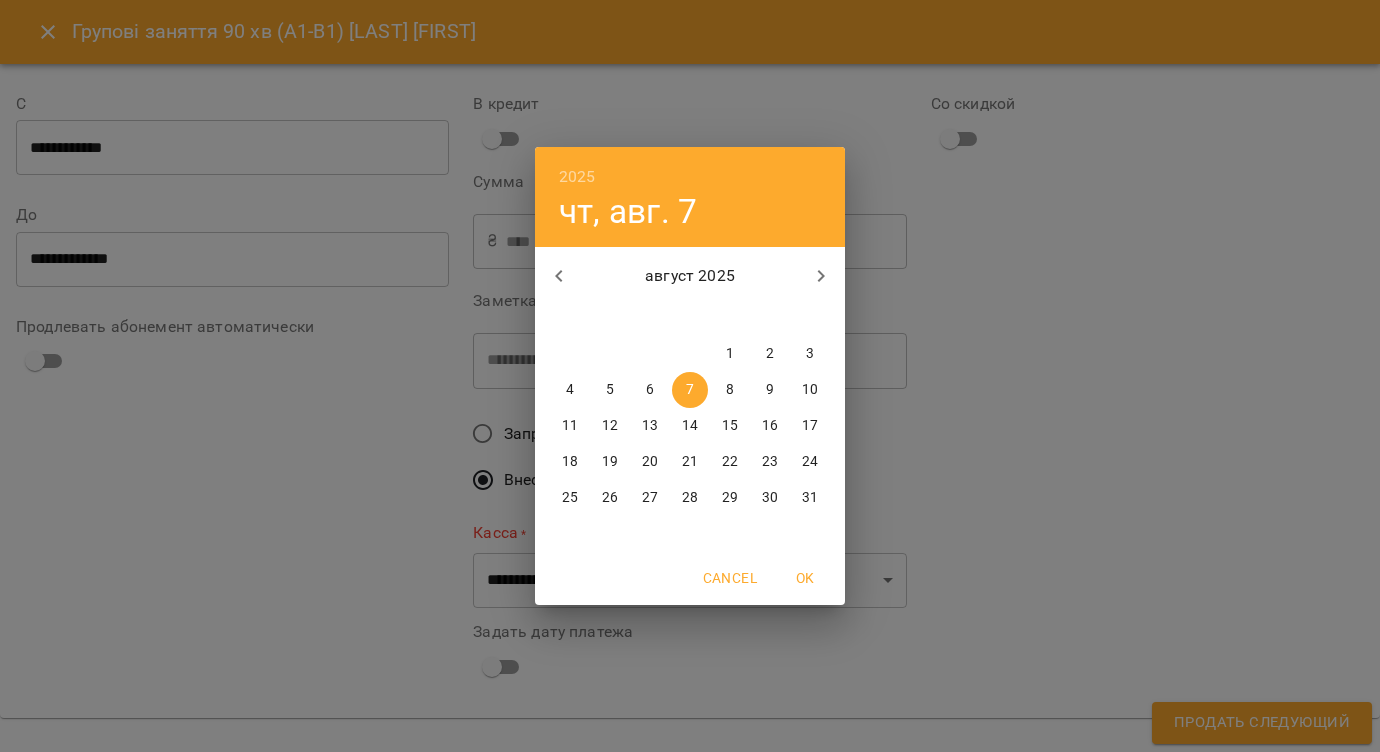 click 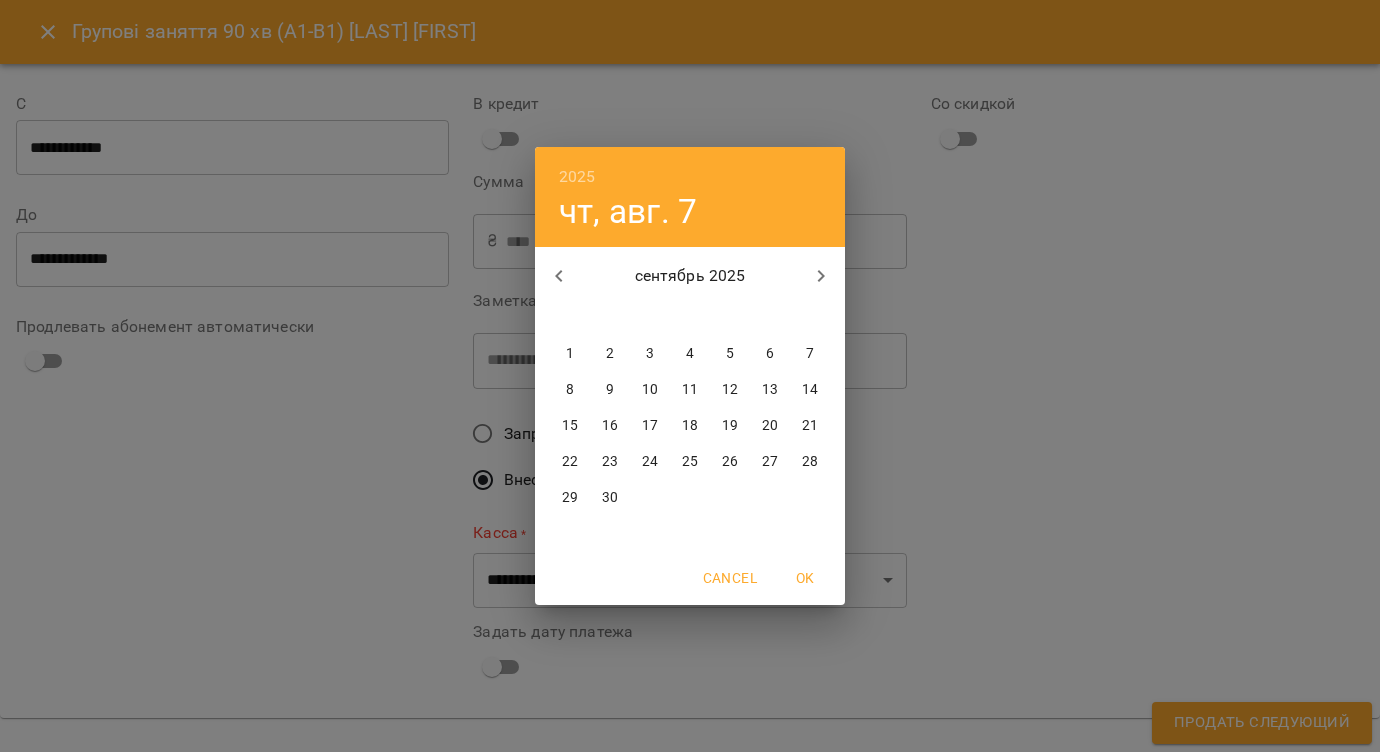 click on "1" at bounding box center (570, 354) 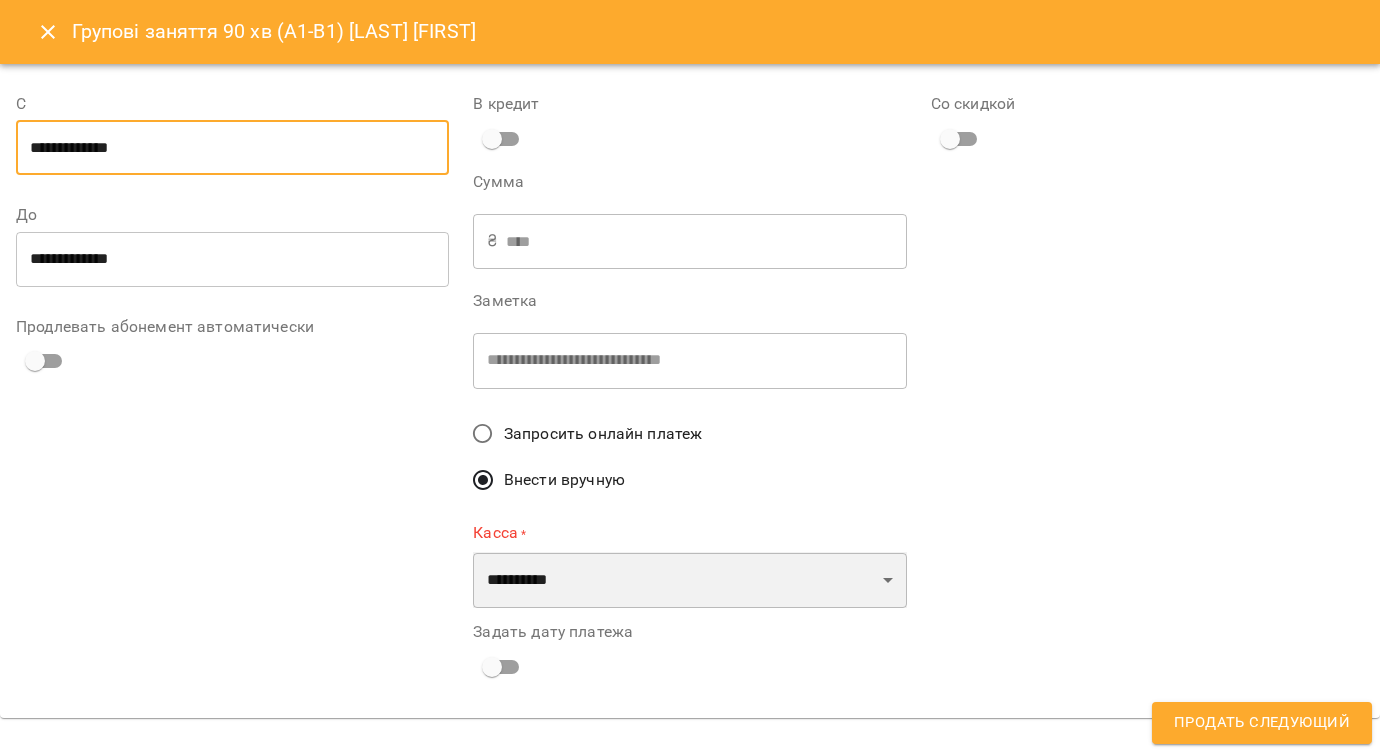 click on "**********" at bounding box center (689, 580) 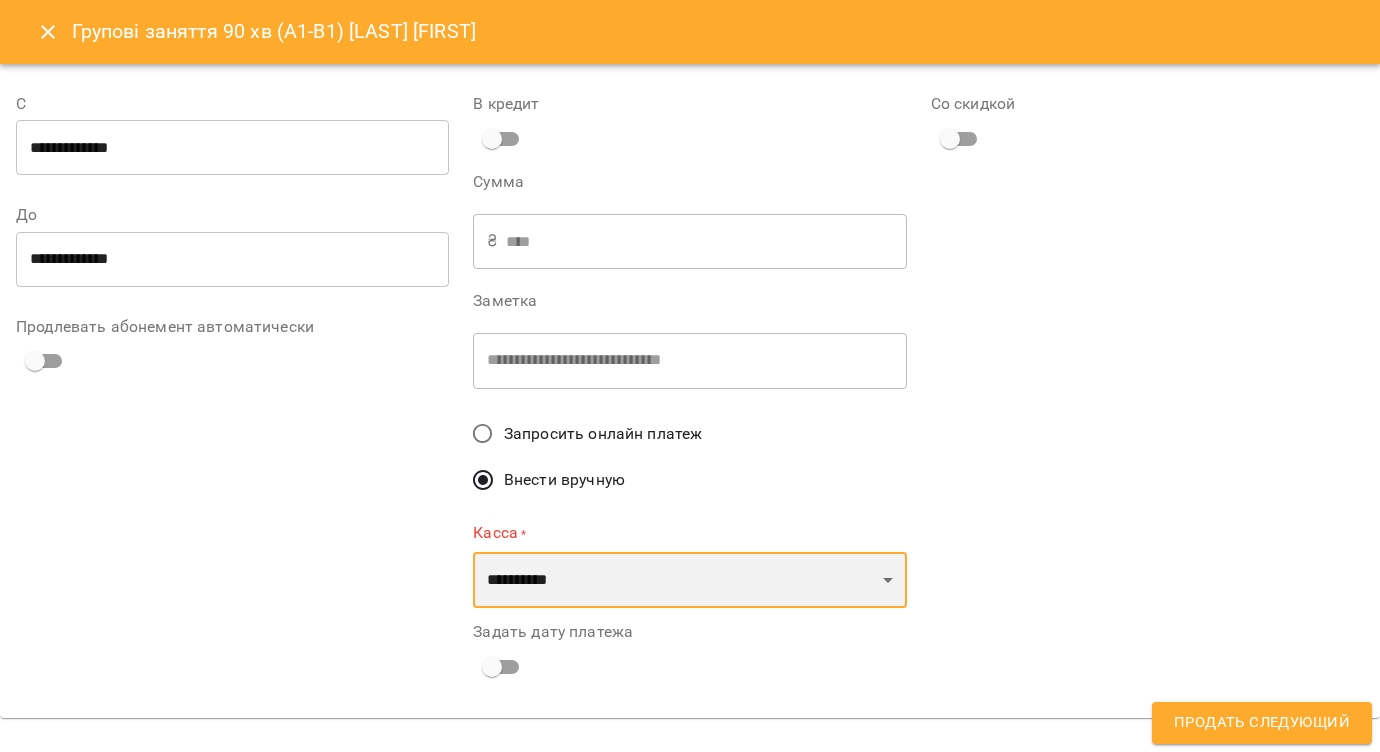 select on "****" 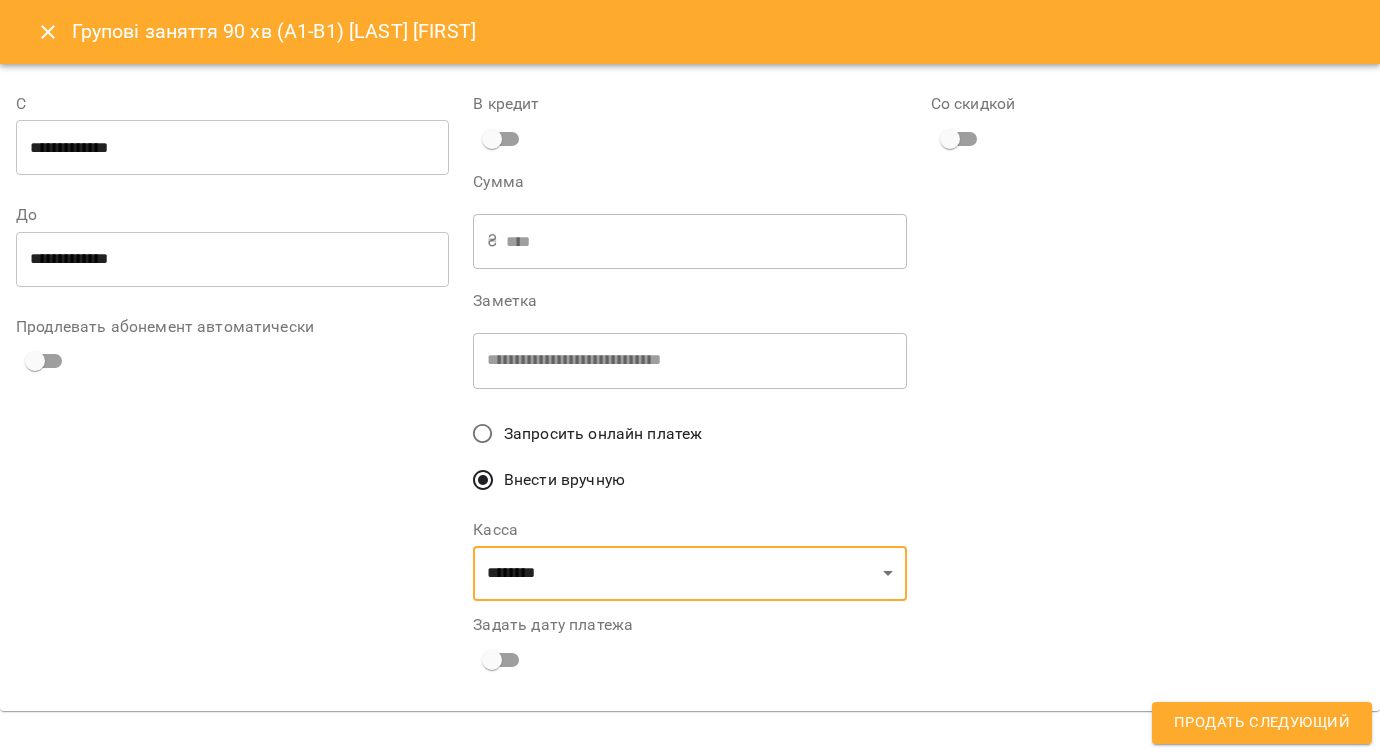 click on "Продать следующий" at bounding box center (1262, 723) 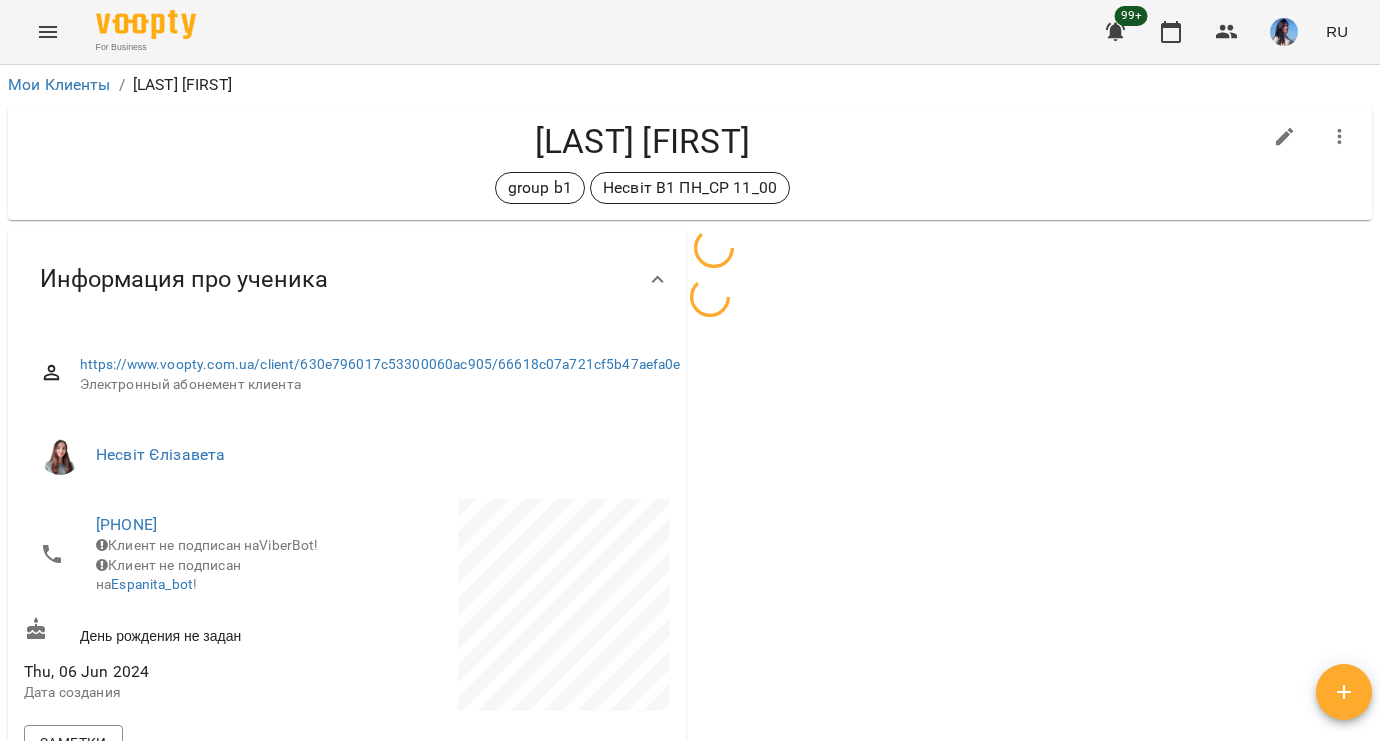 click at bounding box center (1033, 841) 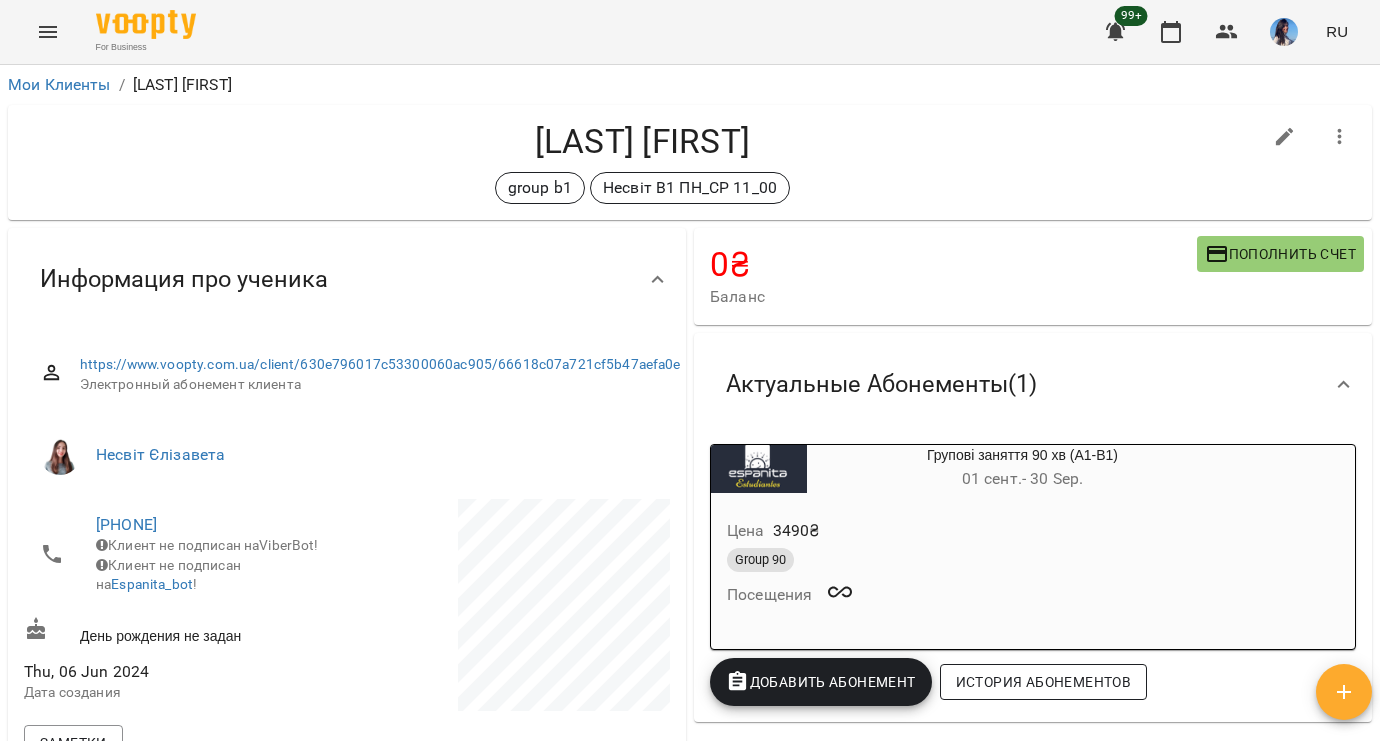 click on "История абонементов" at bounding box center (1043, 682) 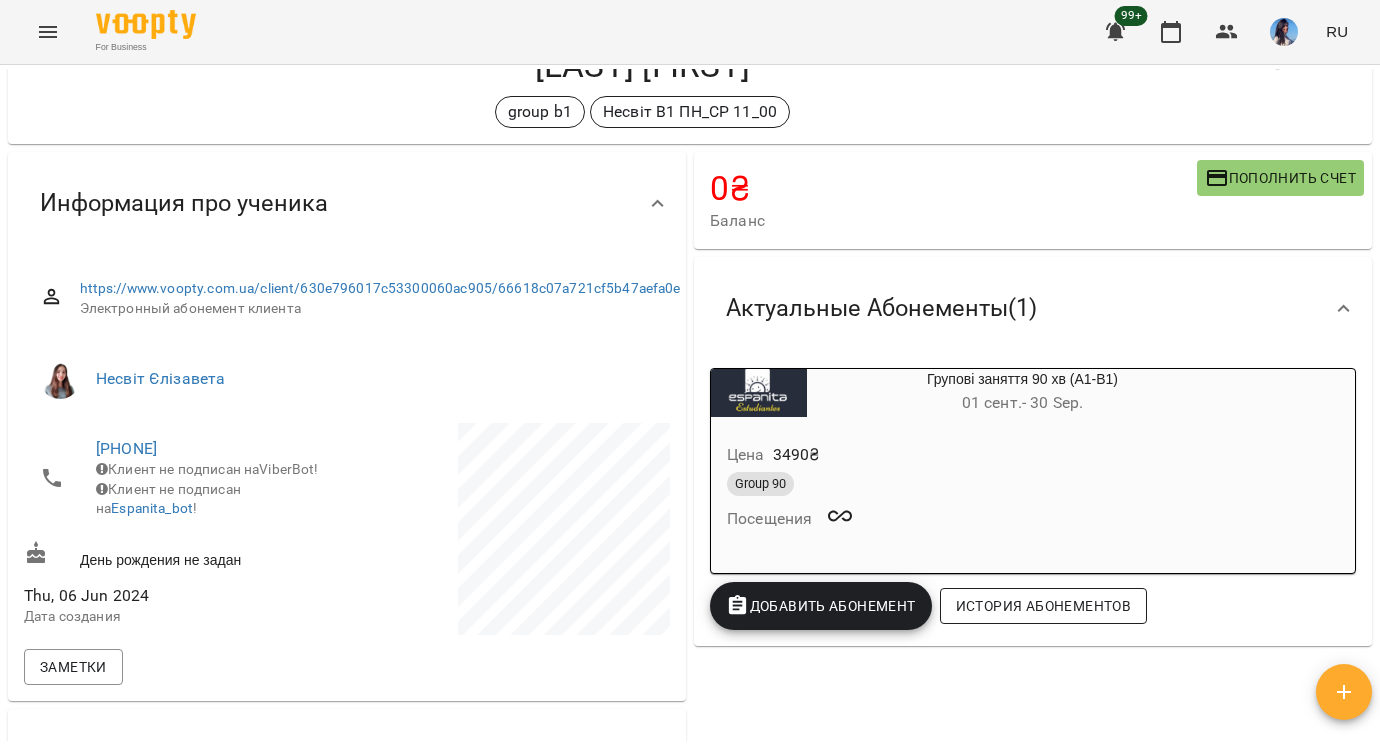 scroll, scrollTop: 159, scrollLeft: 0, axis: vertical 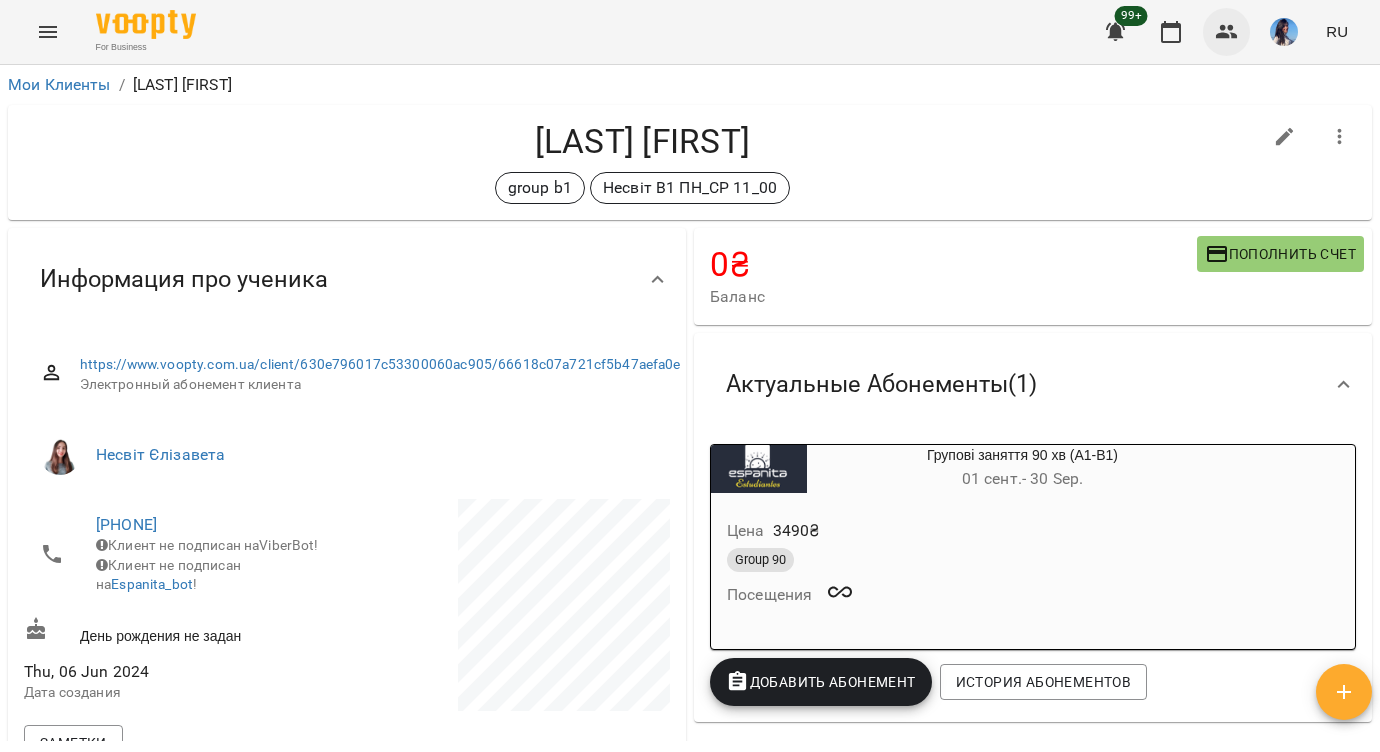 click 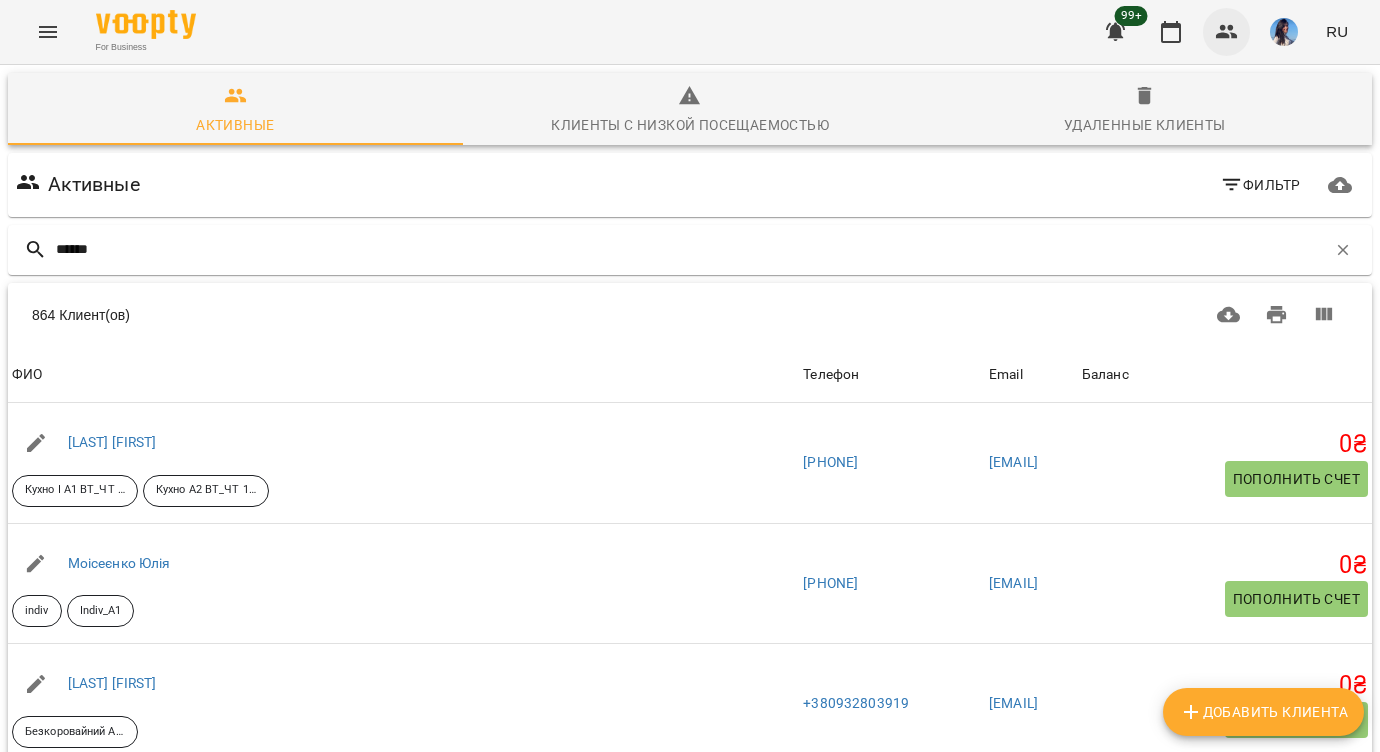 type on "*******" 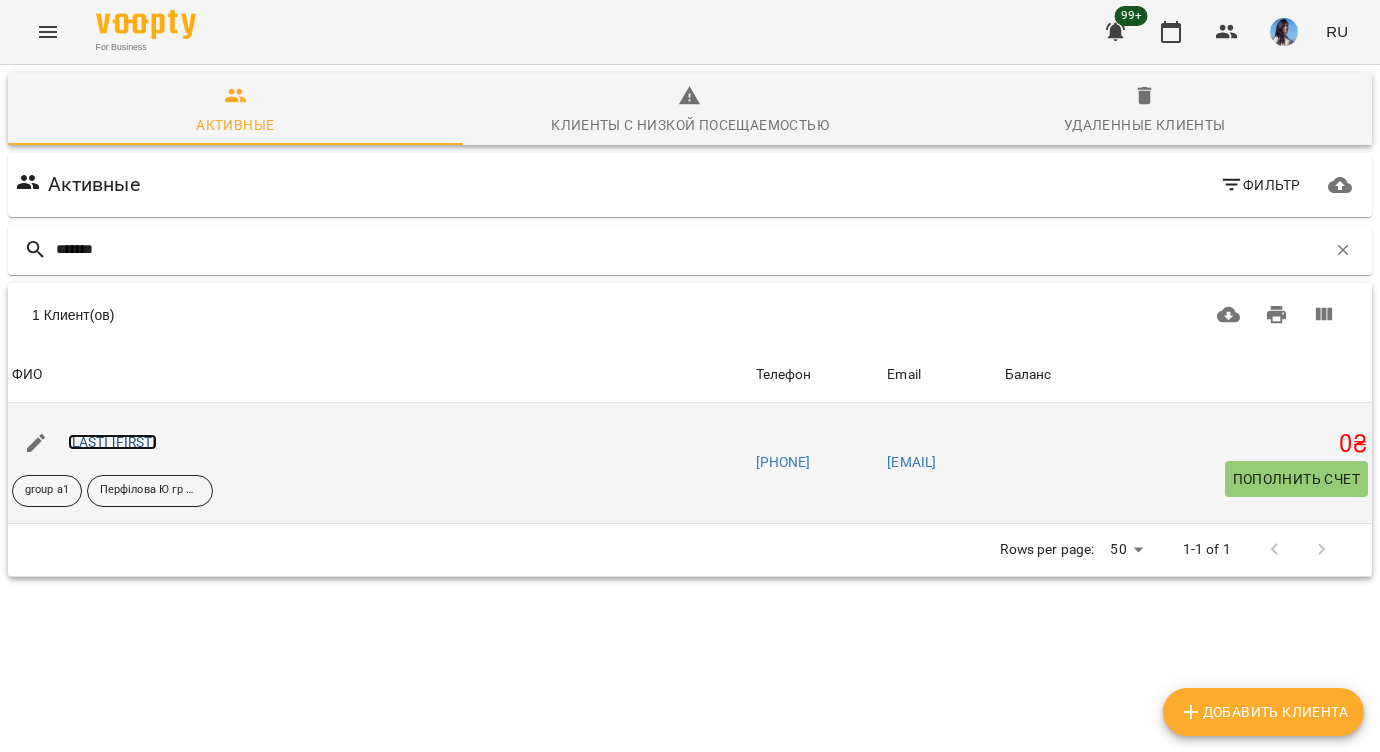click on "[LAST] [FIRST]" at bounding box center [112, 442] 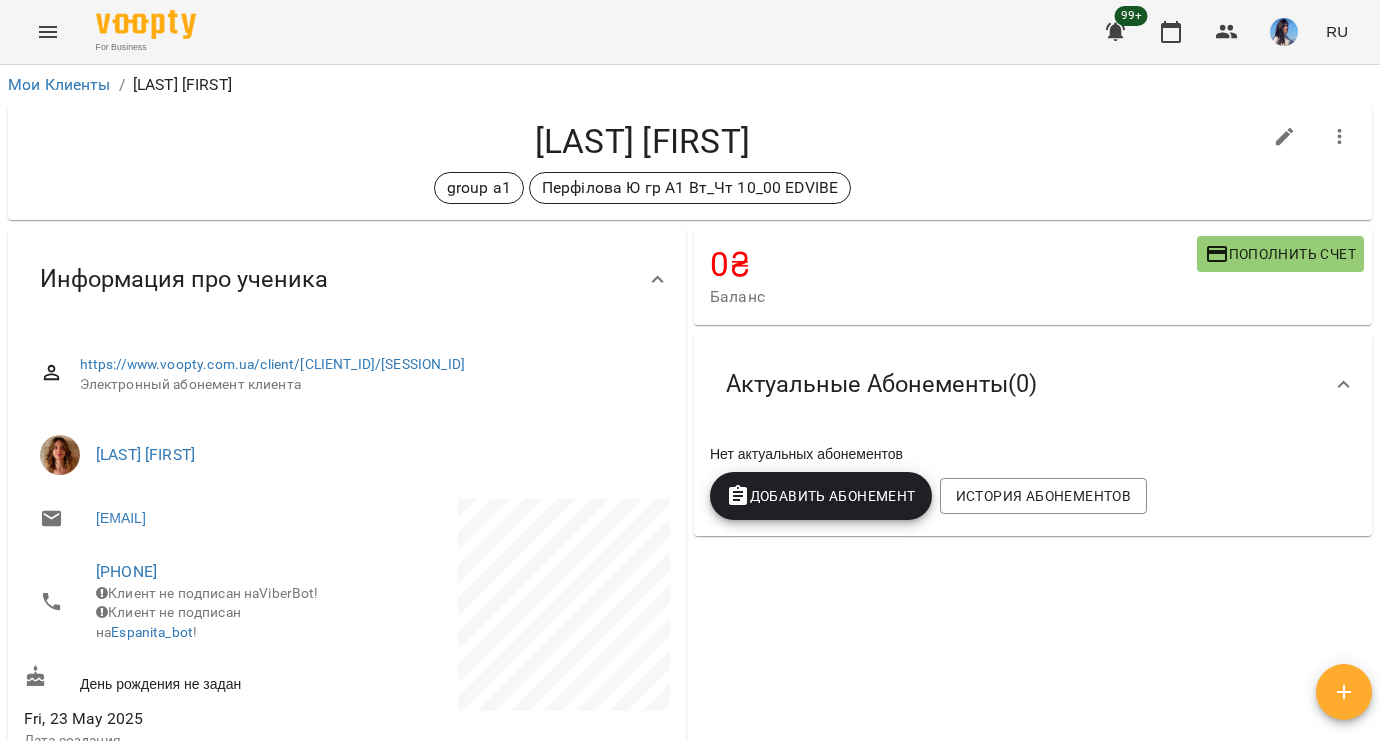 click on "Добавить Абонемент" at bounding box center [821, 496] 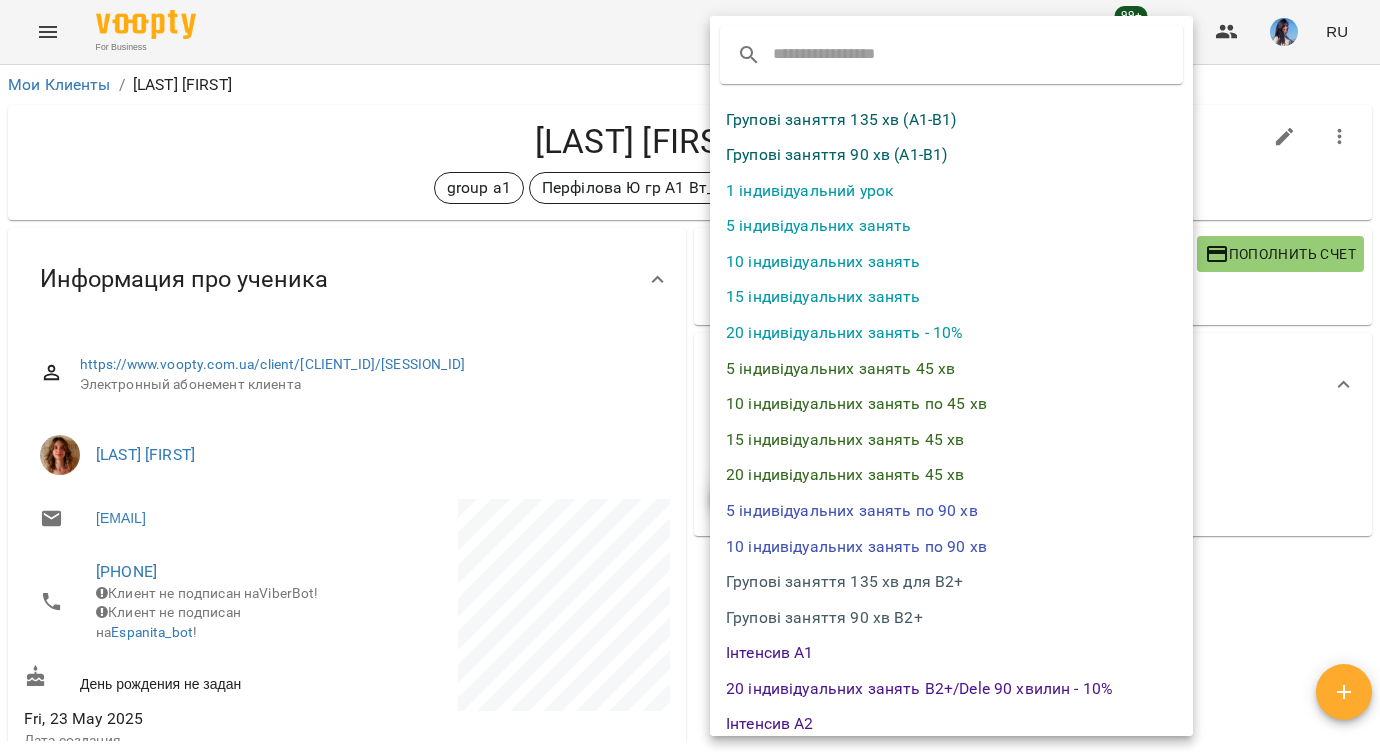 click on "Групові заняття 90 хв (А1-В1)" at bounding box center [951, 155] 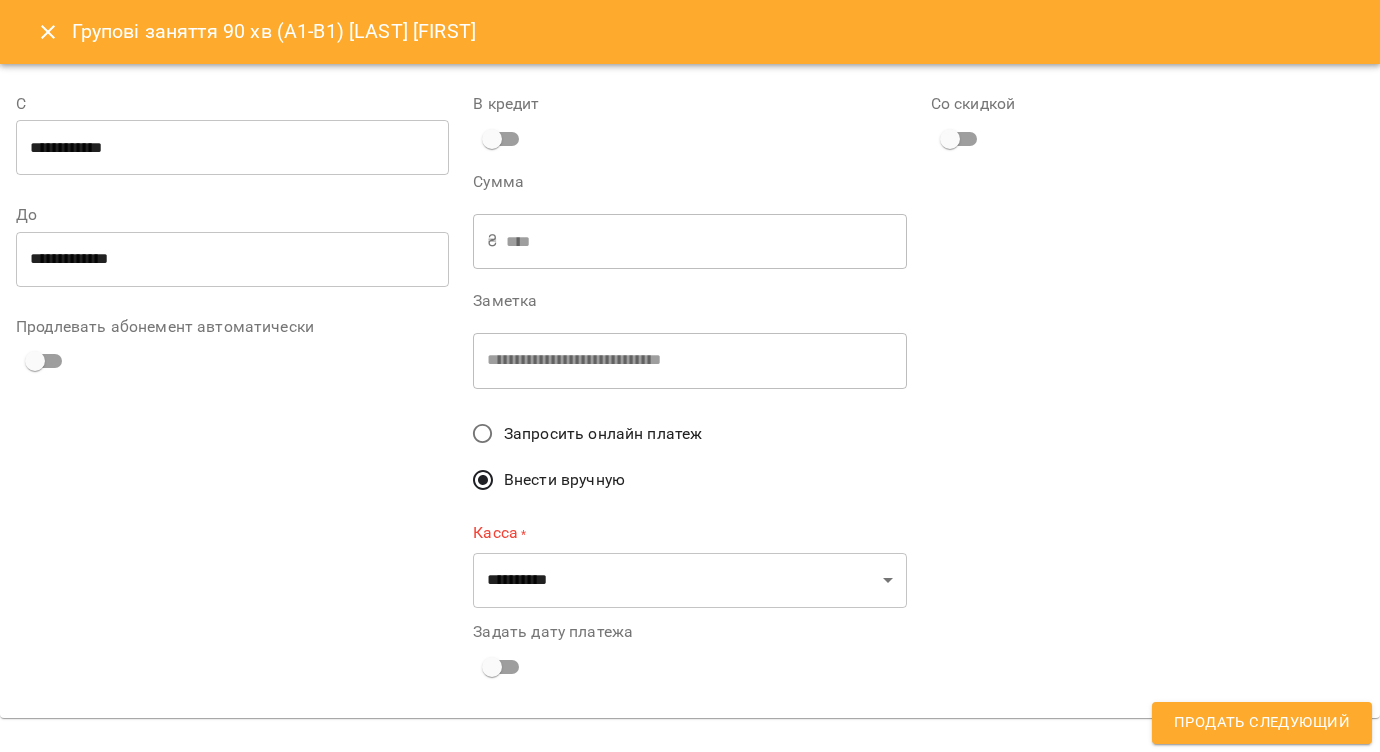type on "**********" 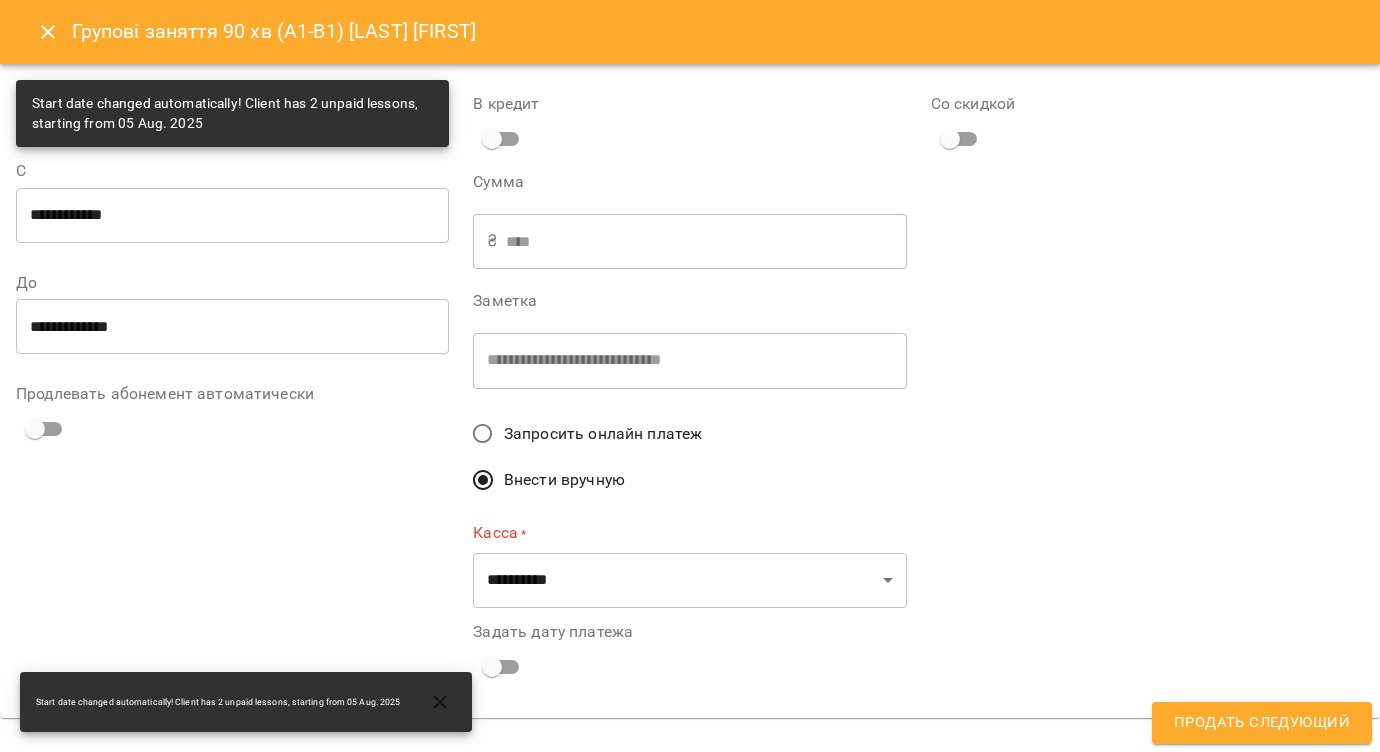 click on "**********" at bounding box center [232, 215] 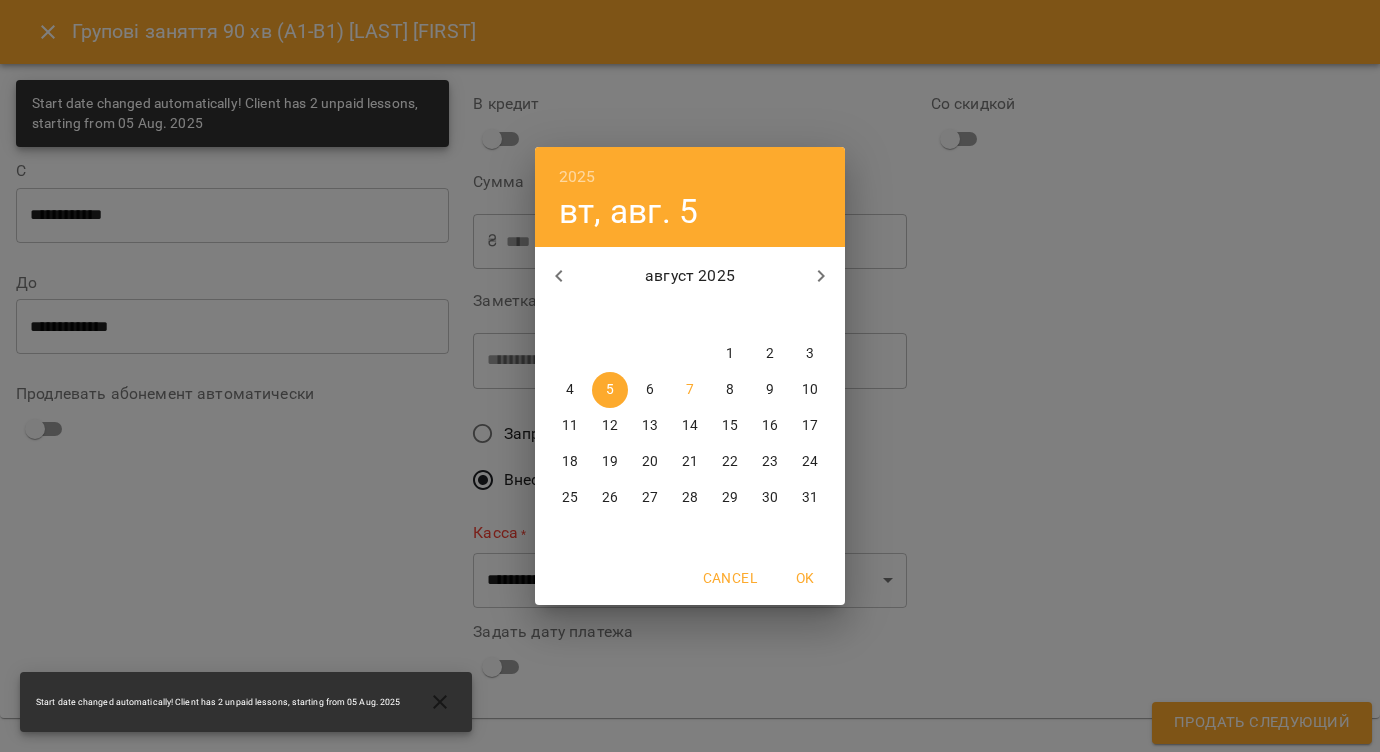 click on "1" at bounding box center (730, 354) 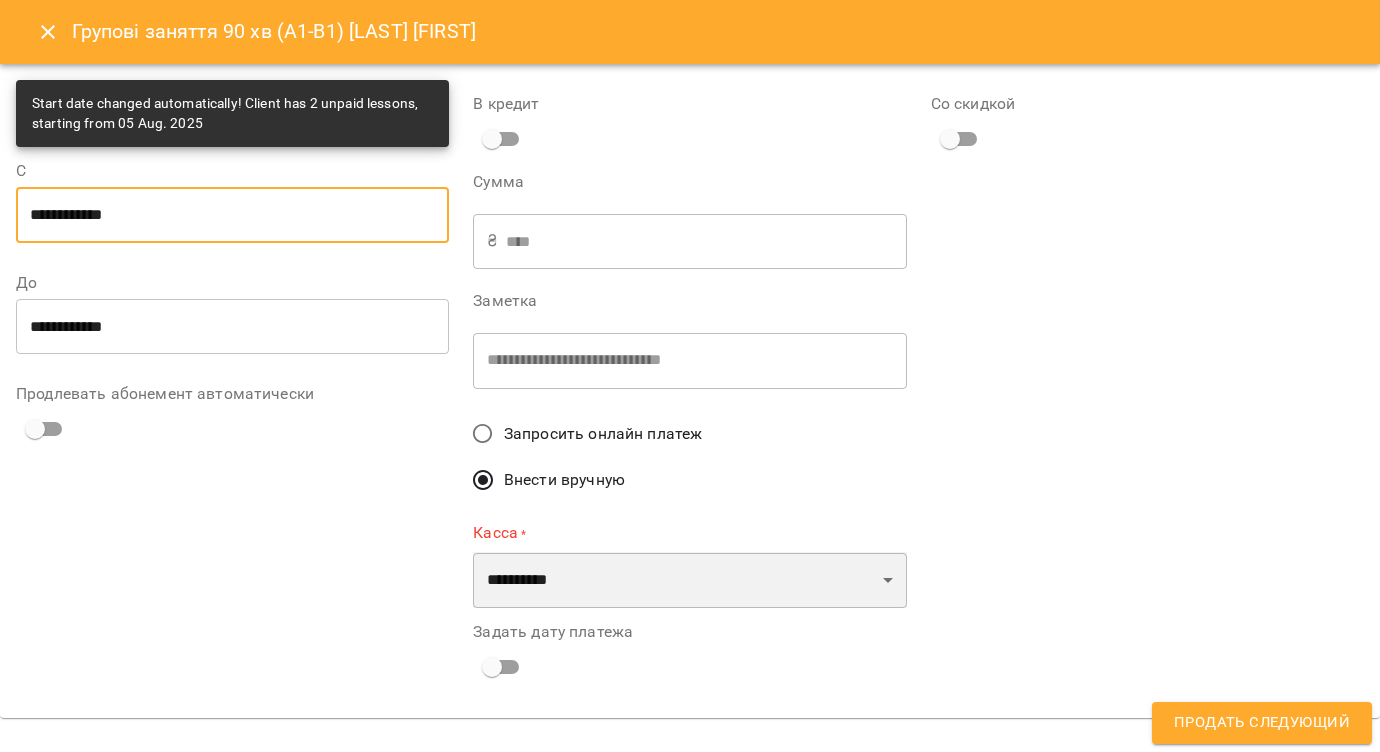 click on "**********" at bounding box center (689, 580) 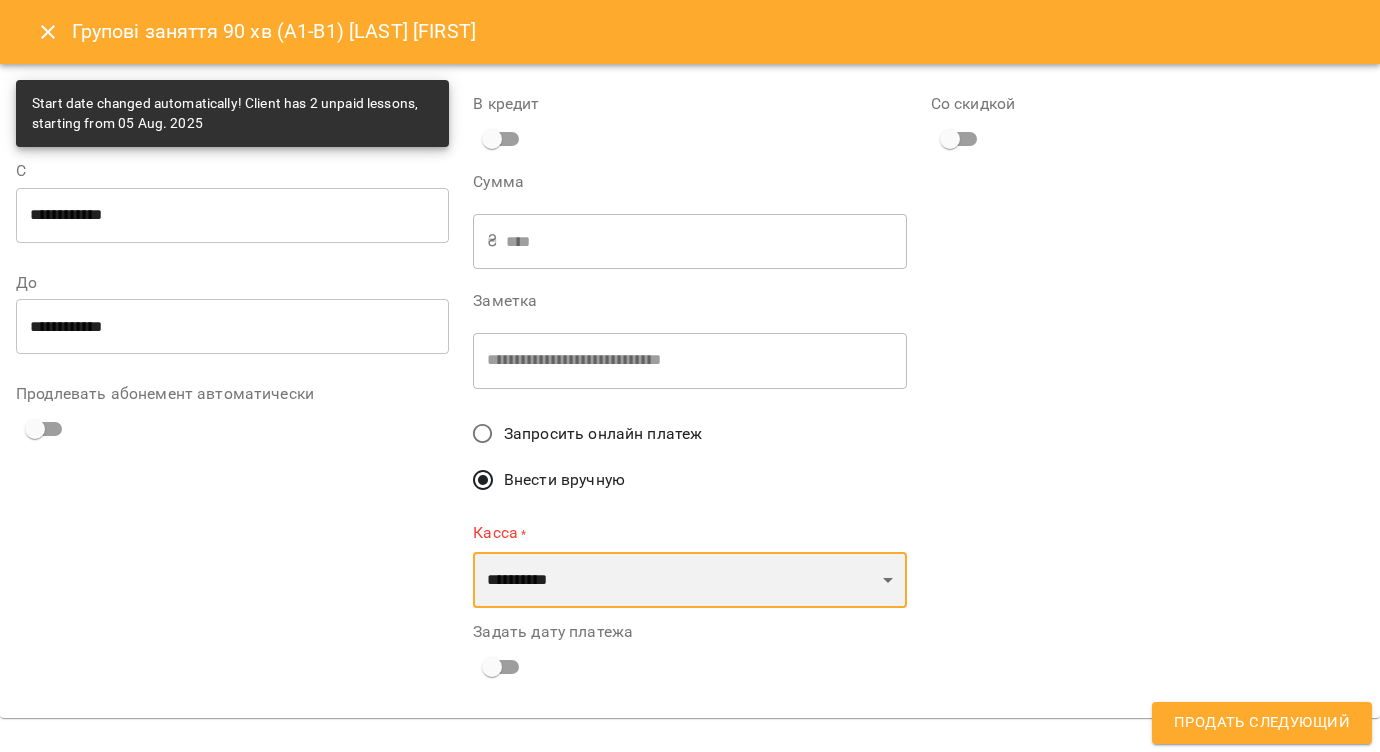 select on "****" 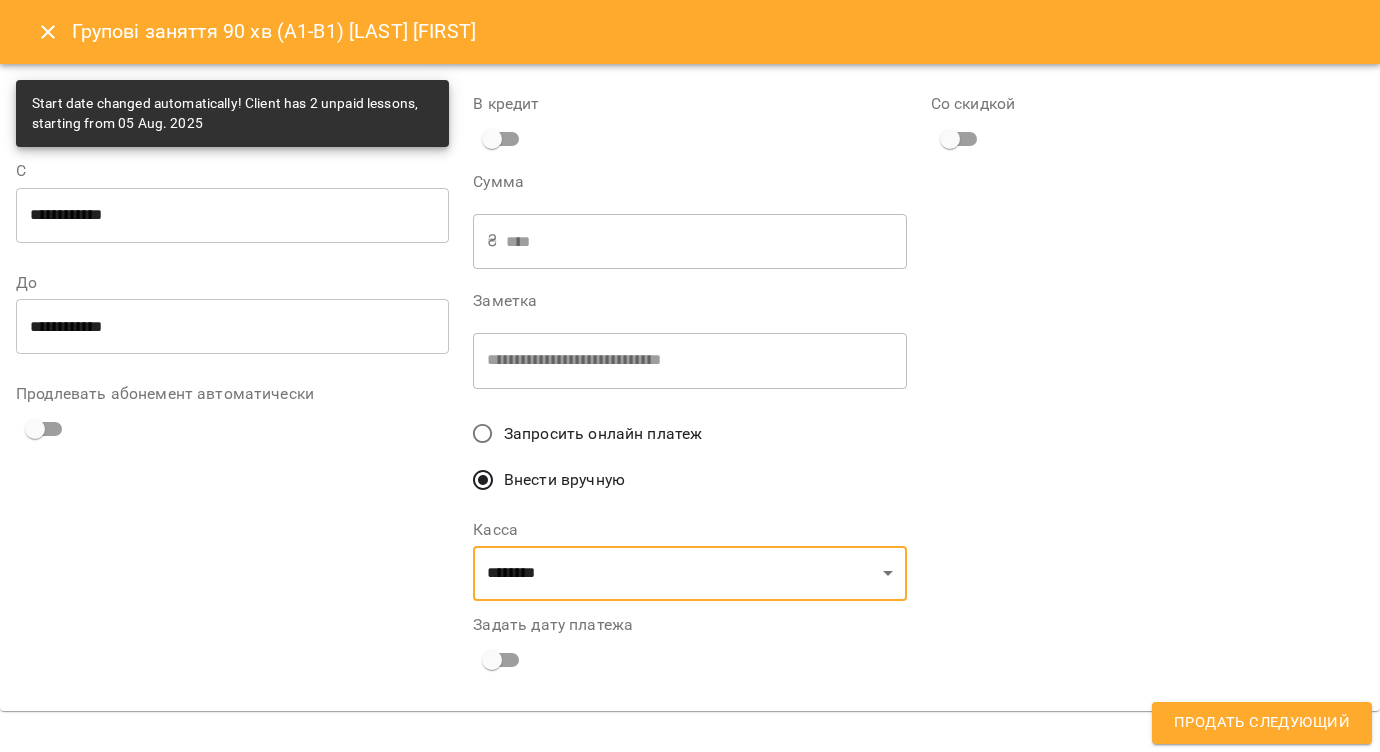click on "Продать следующий" at bounding box center (1262, 723) 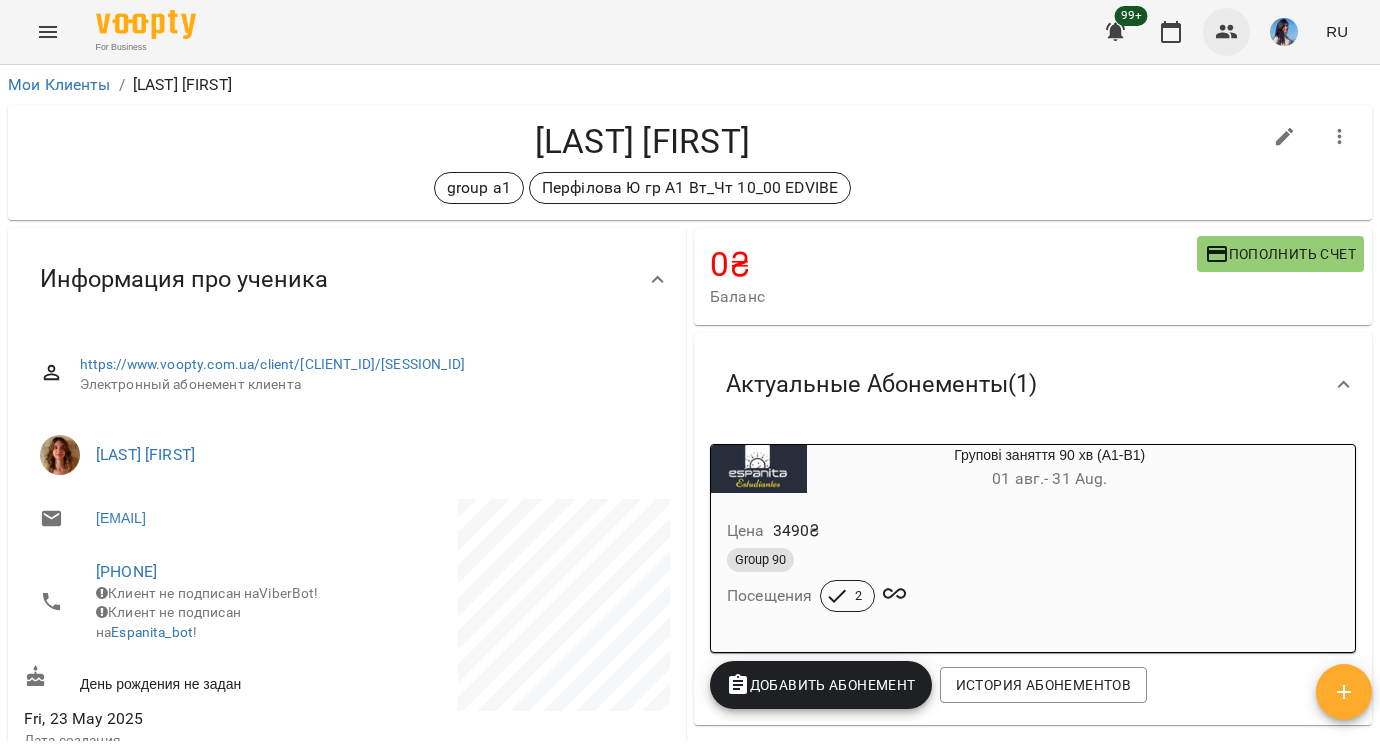 click 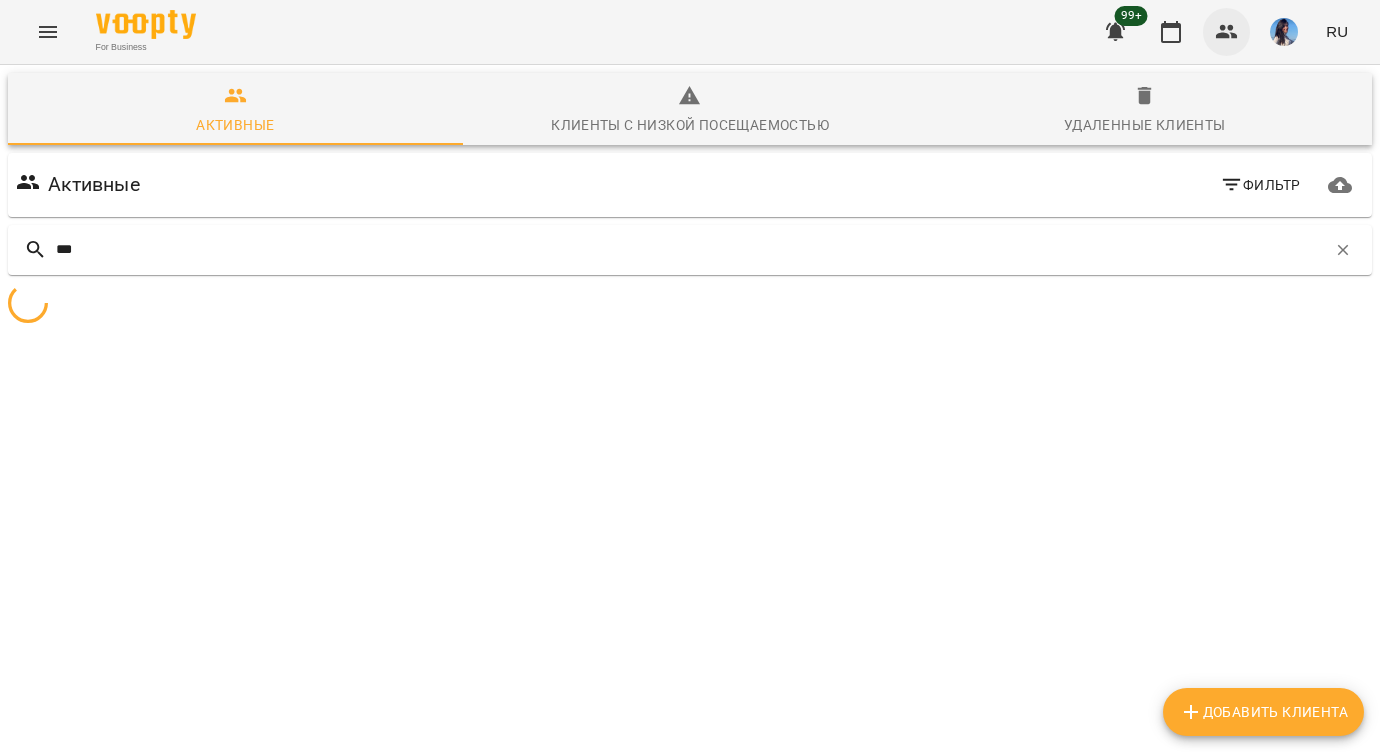 type on "****" 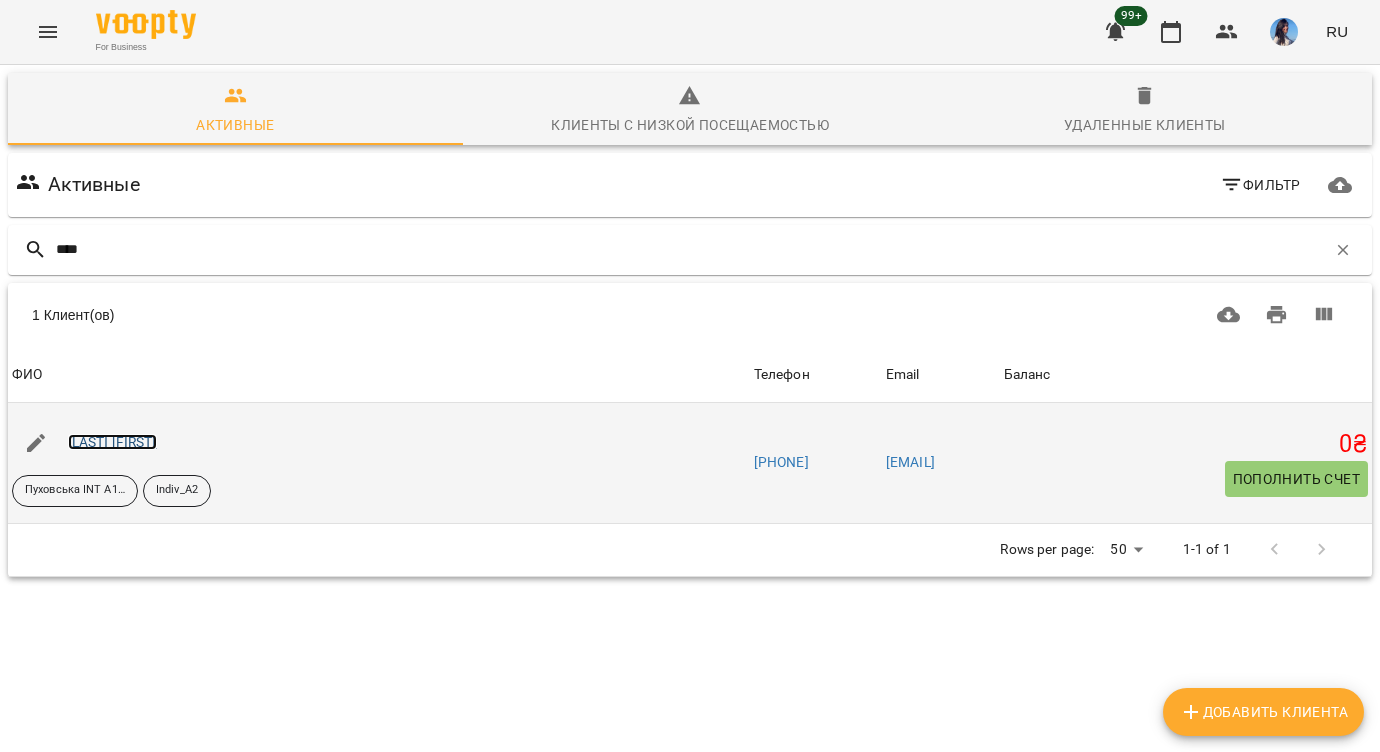 click on "[LAST] [FIRST]" at bounding box center [112, 442] 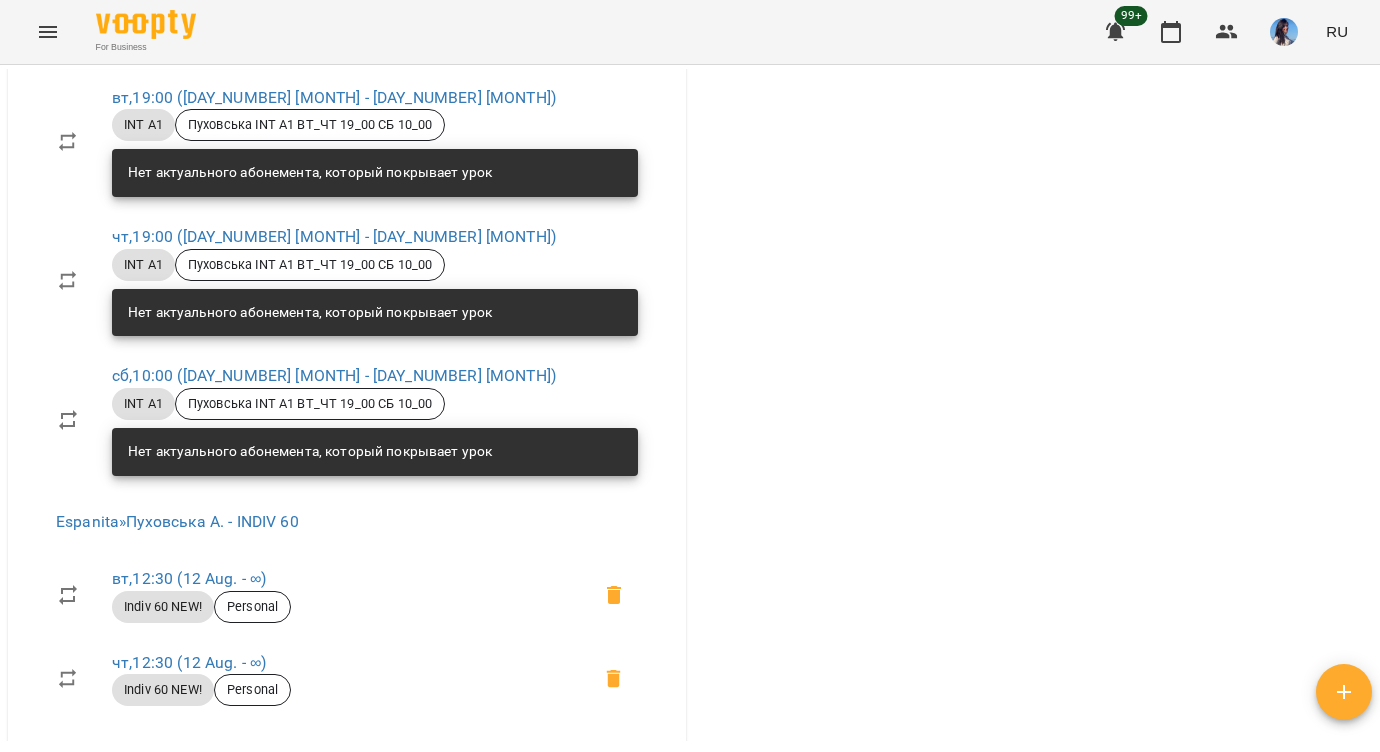 scroll, scrollTop: 0, scrollLeft: 0, axis: both 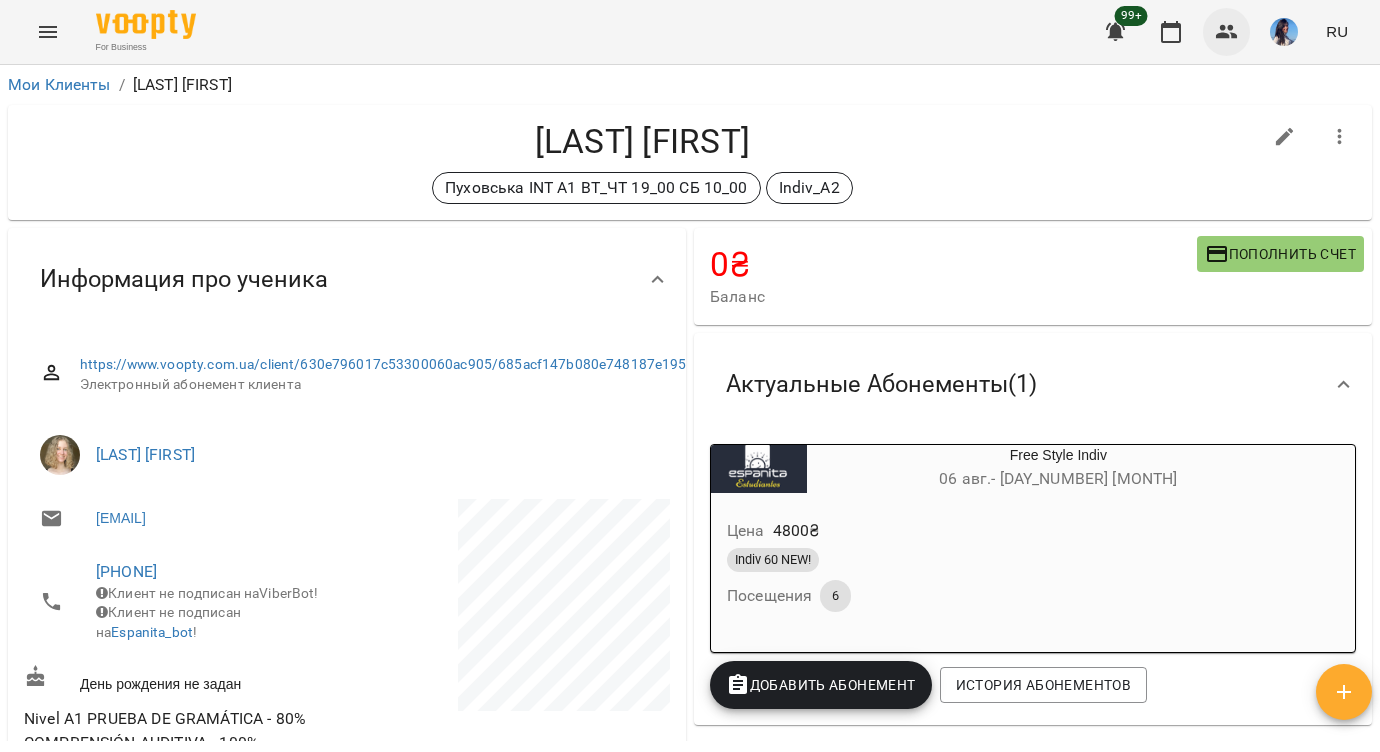 click at bounding box center [1227, 32] 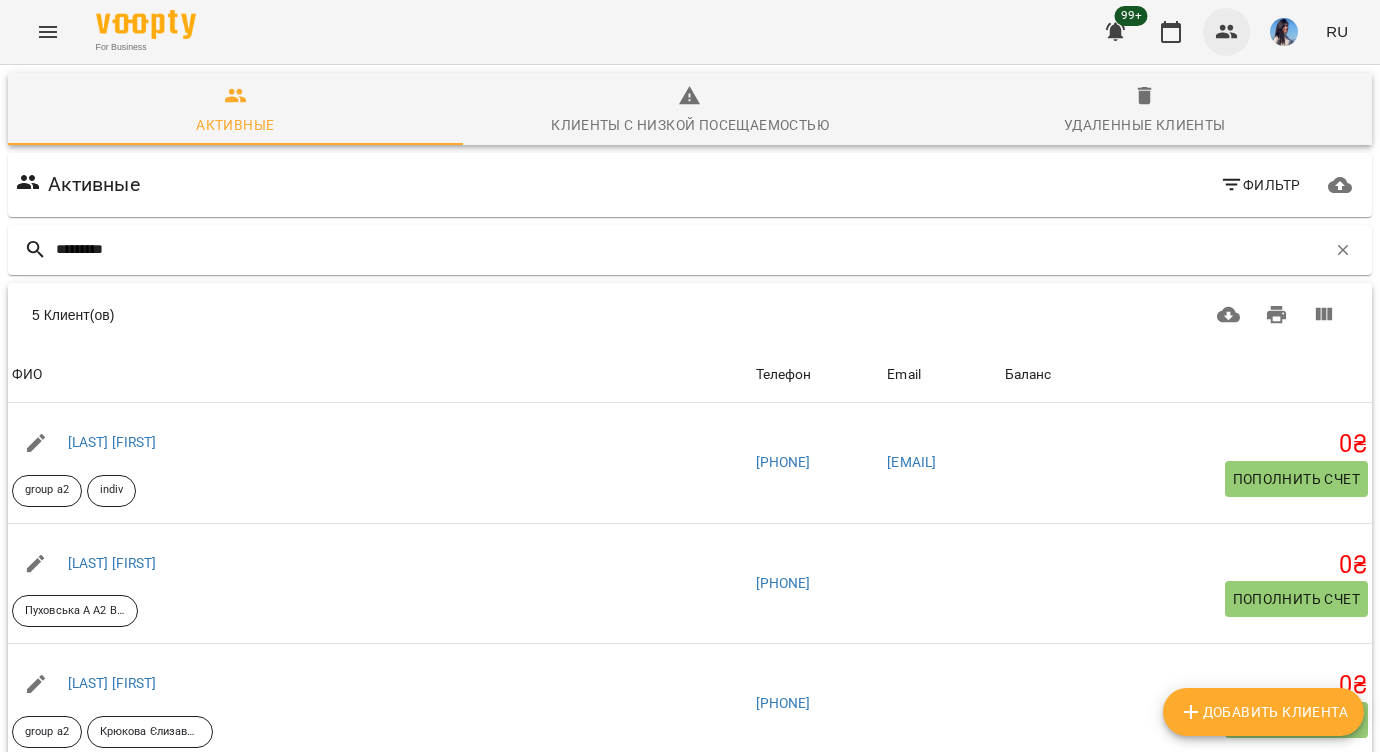 type on "**********" 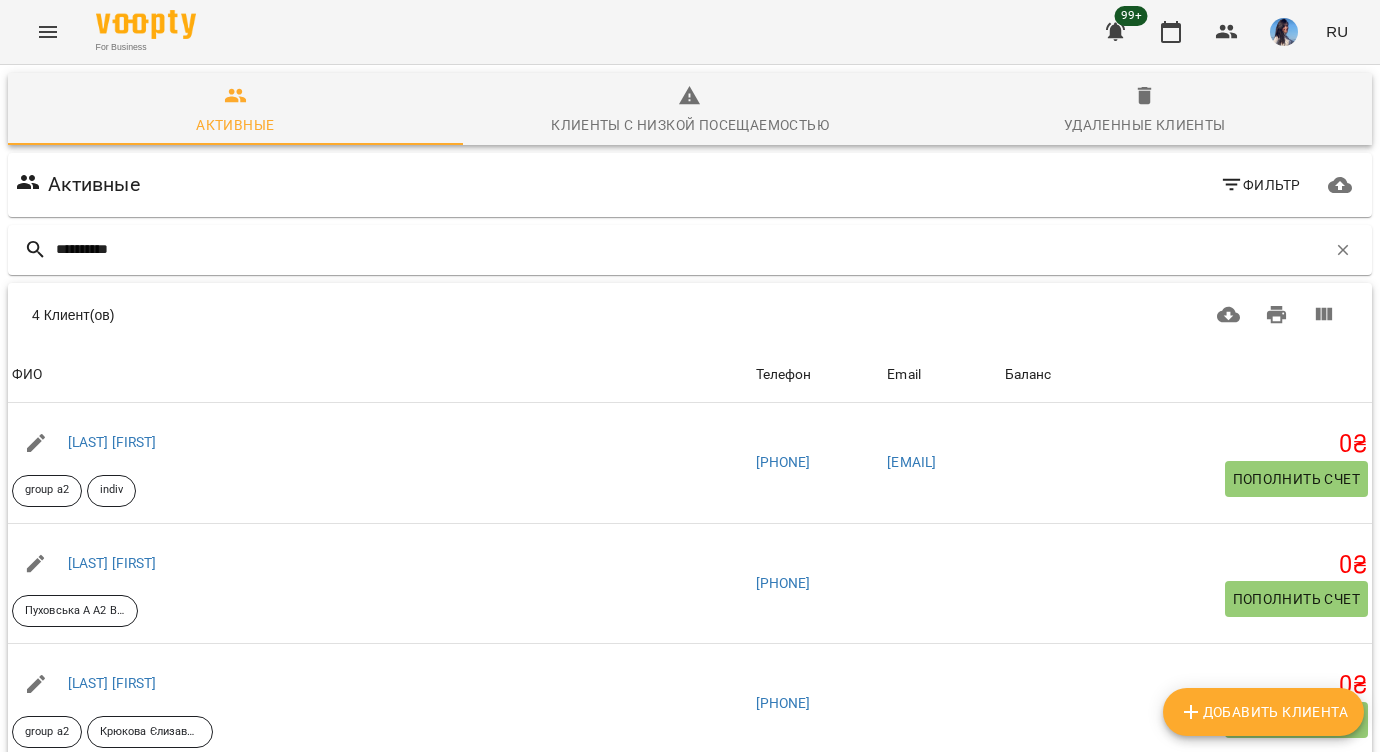 scroll, scrollTop: 40, scrollLeft: 0, axis: vertical 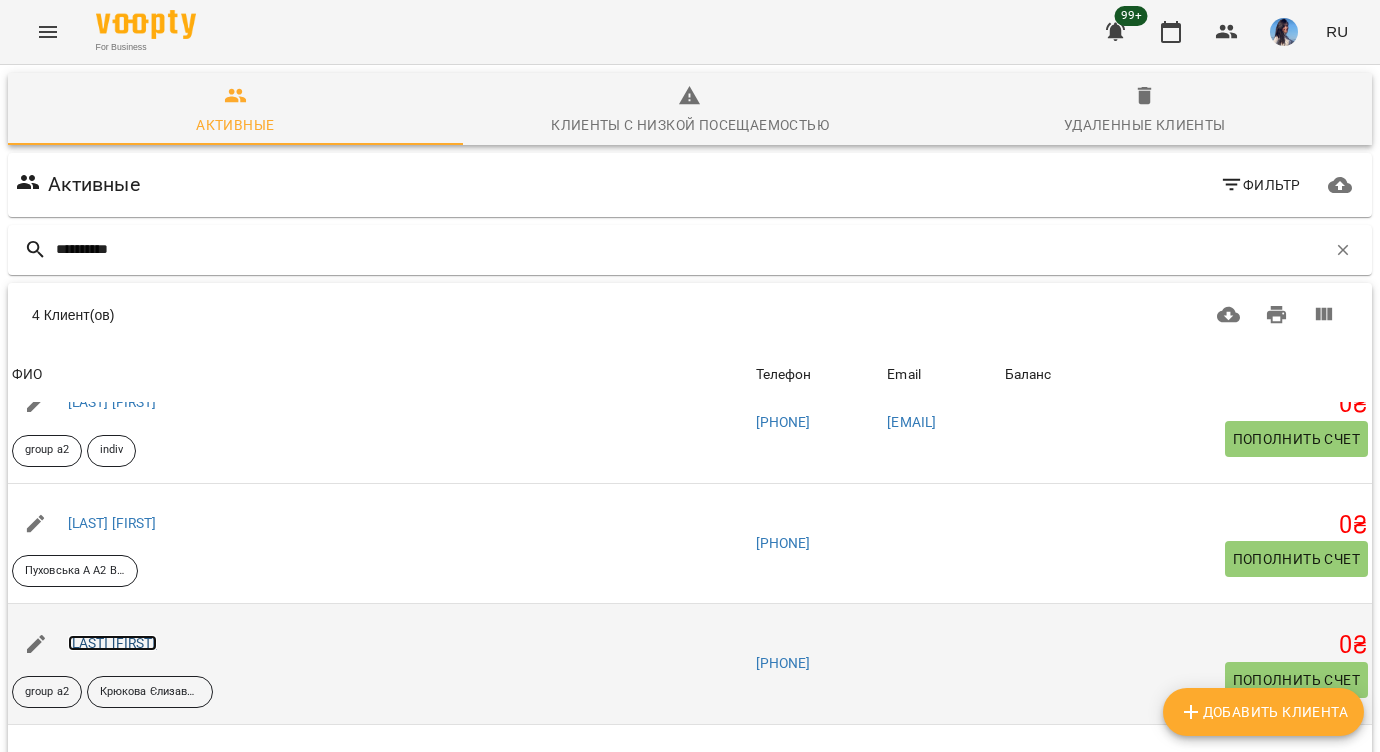 click on "[LAST] [FIRST]" at bounding box center [112, 643] 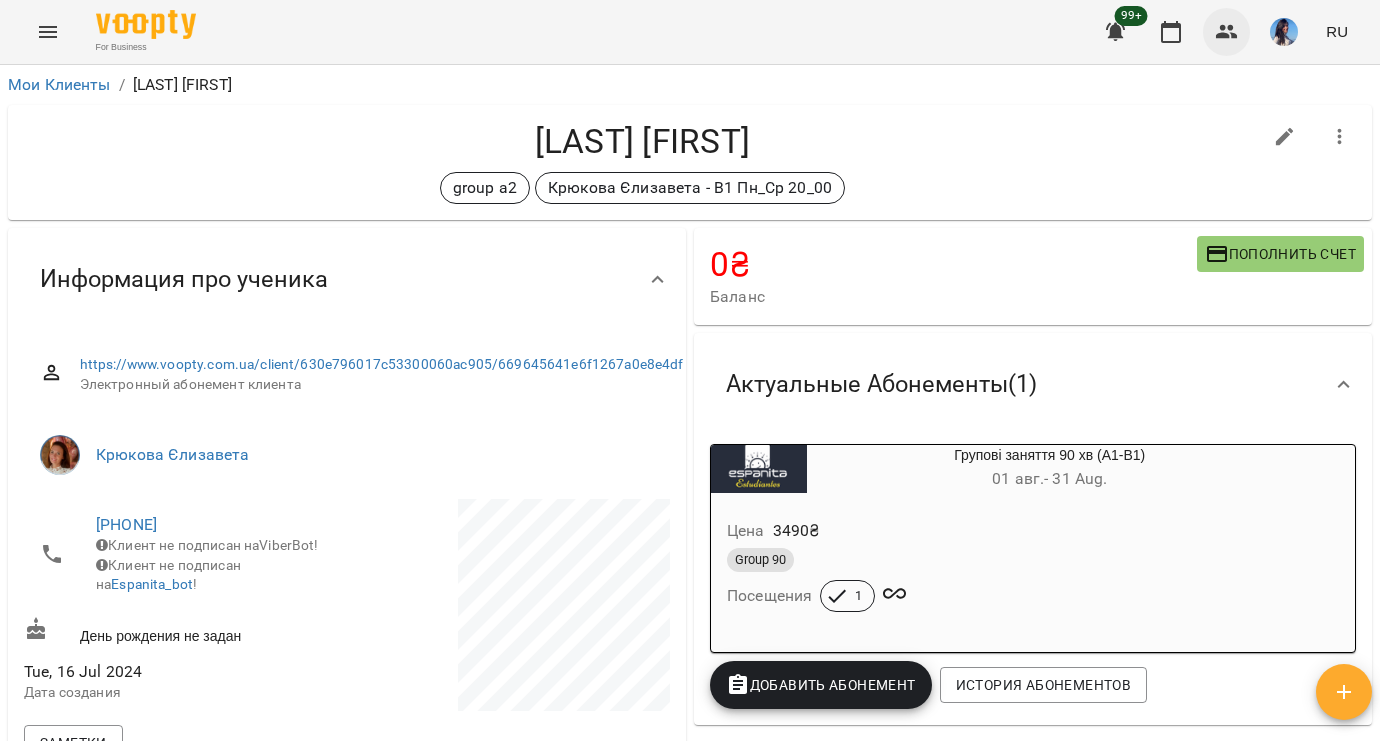 click at bounding box center (1227, 32) 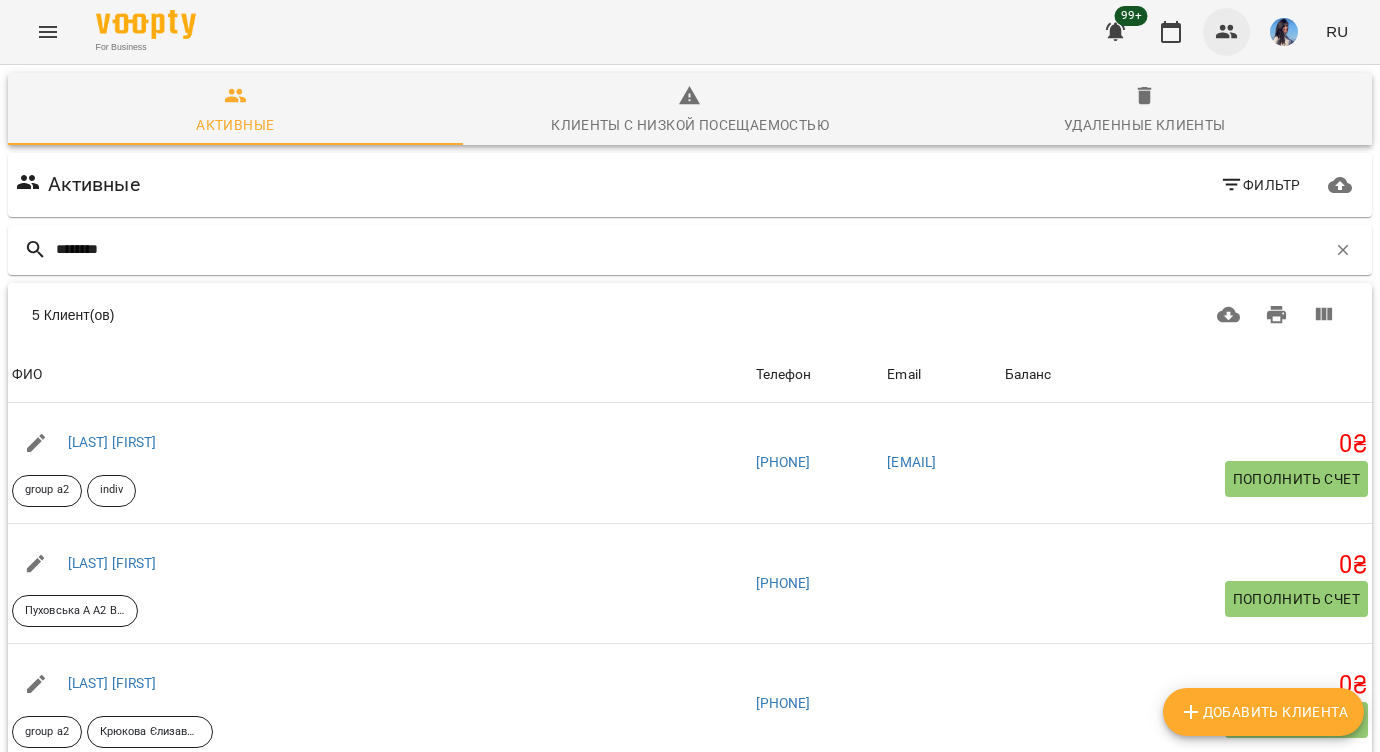 type on "*********" 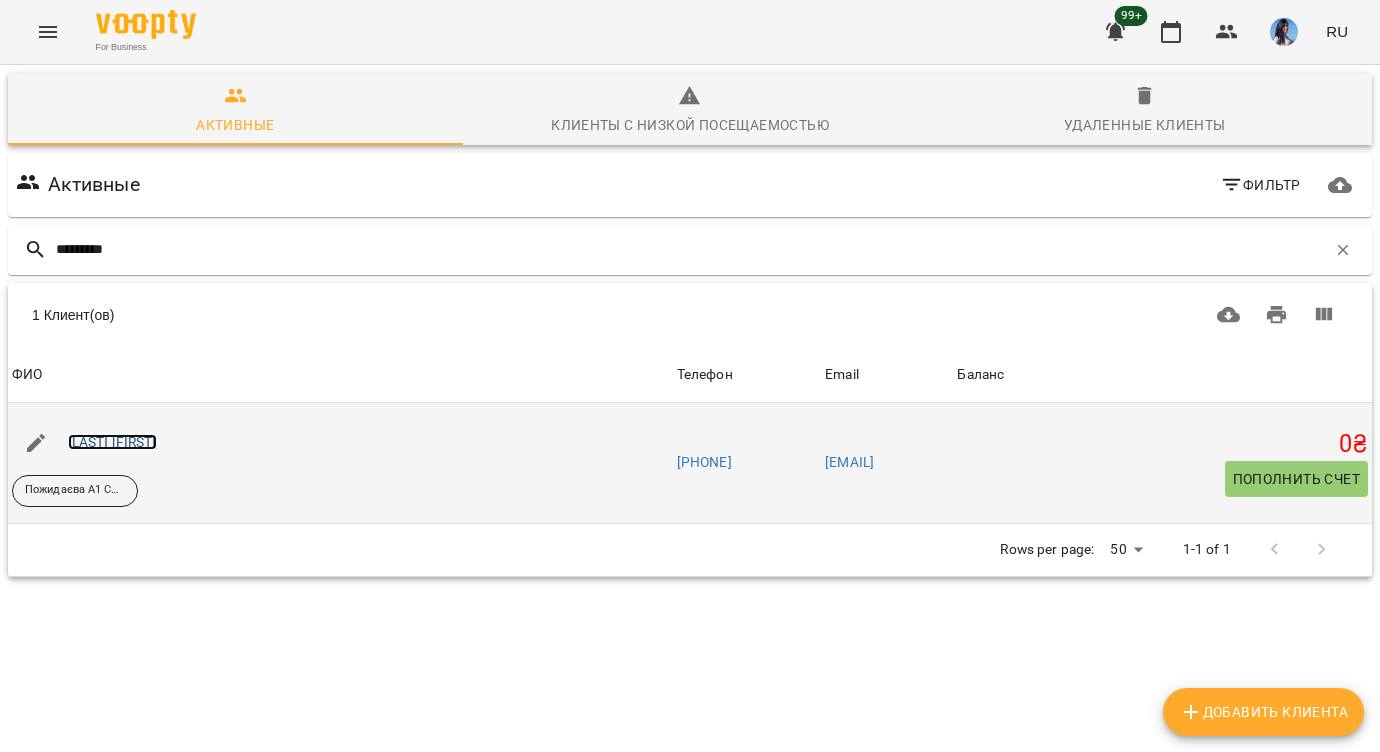 click on "[LAST] [FIRST]" at bounding box center (112, 442) 